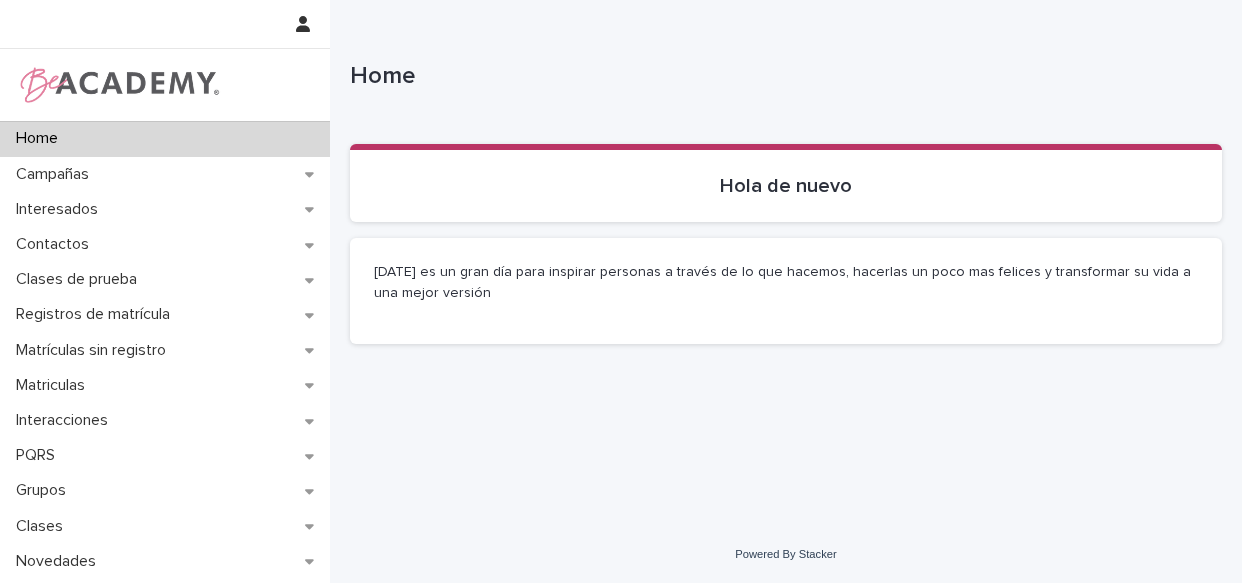 scroll, scrollTop: 0, scrollLeft: 0, axis: both 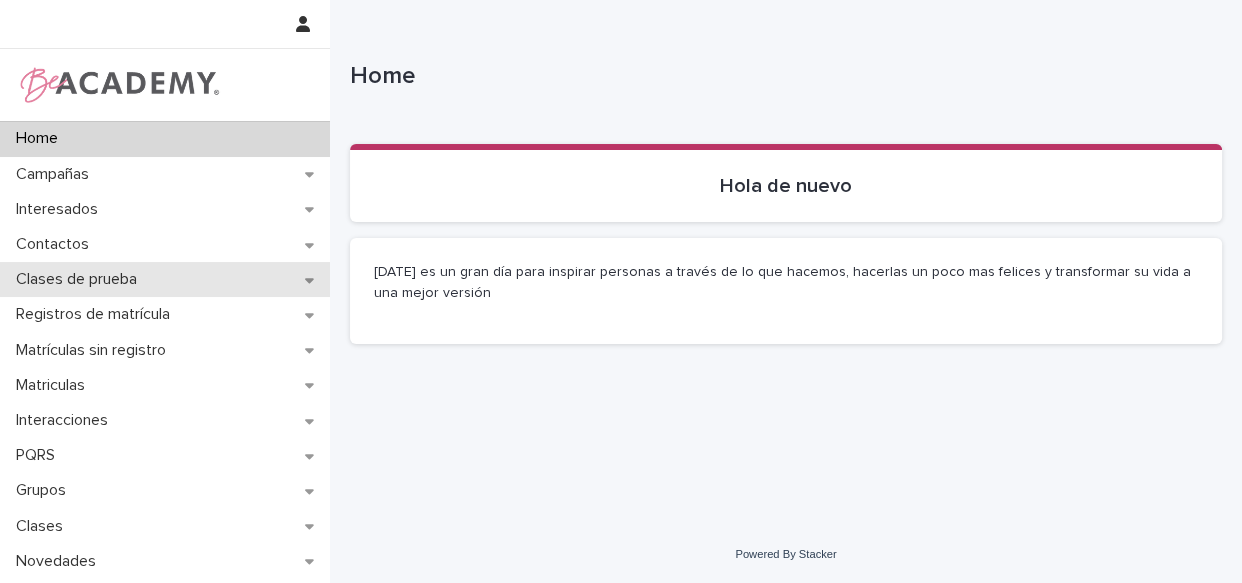 click on "Clases de prueba" at bounding box center [80, 279] 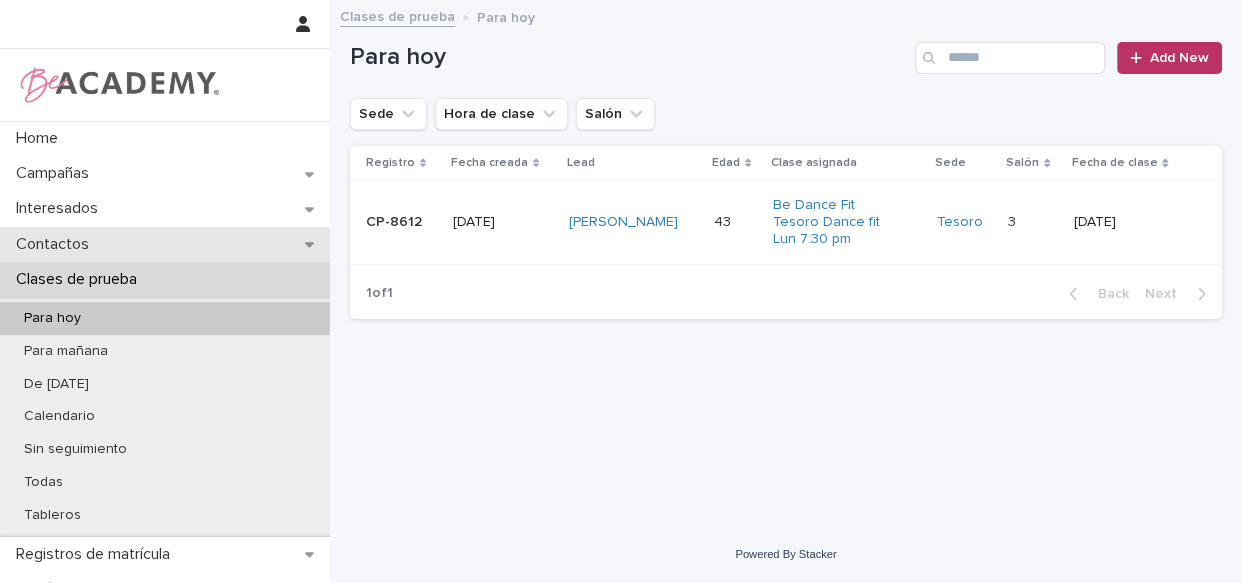 click on "Contactos" at bounding box center [165, 244] 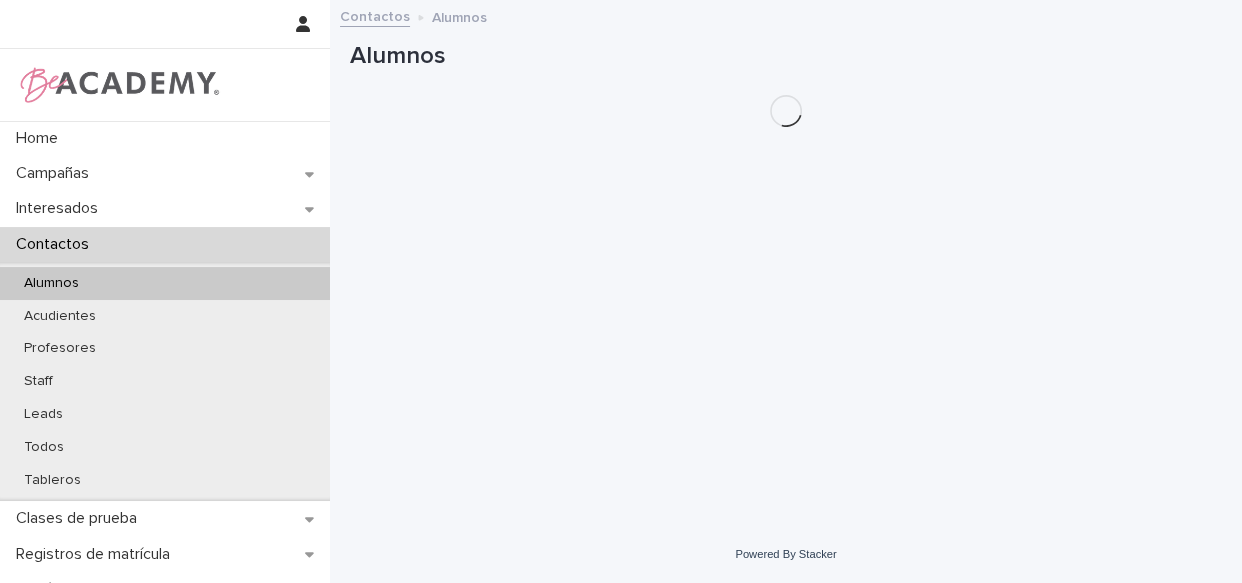 click on "Contactos" at bounding box center [56, 244] 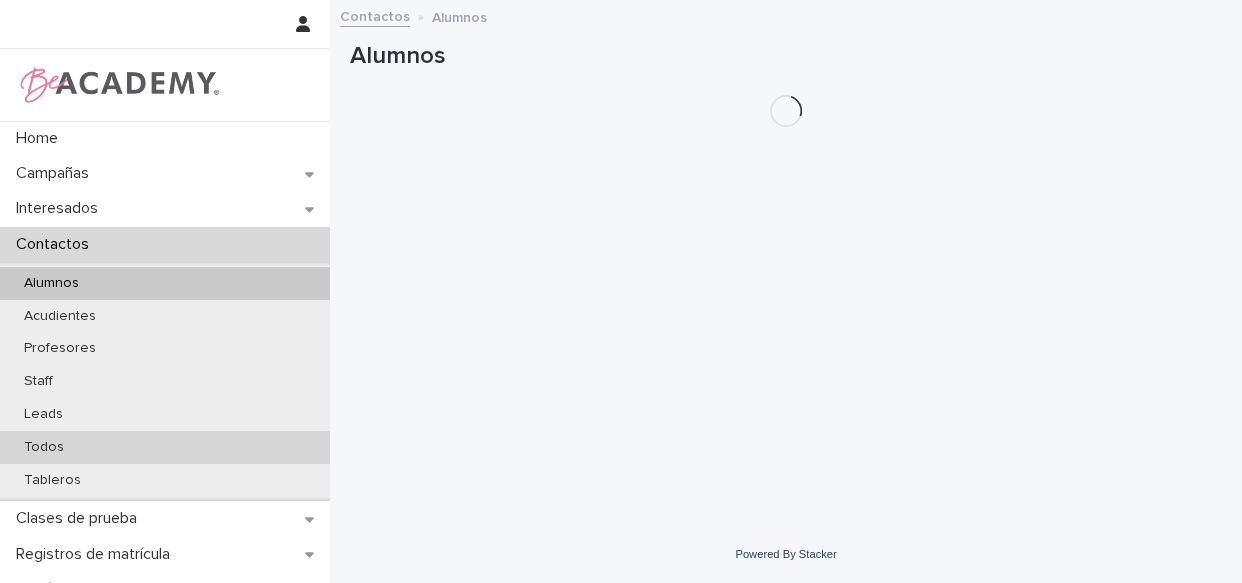 click on "Todos" at bounding box center (44, 447) 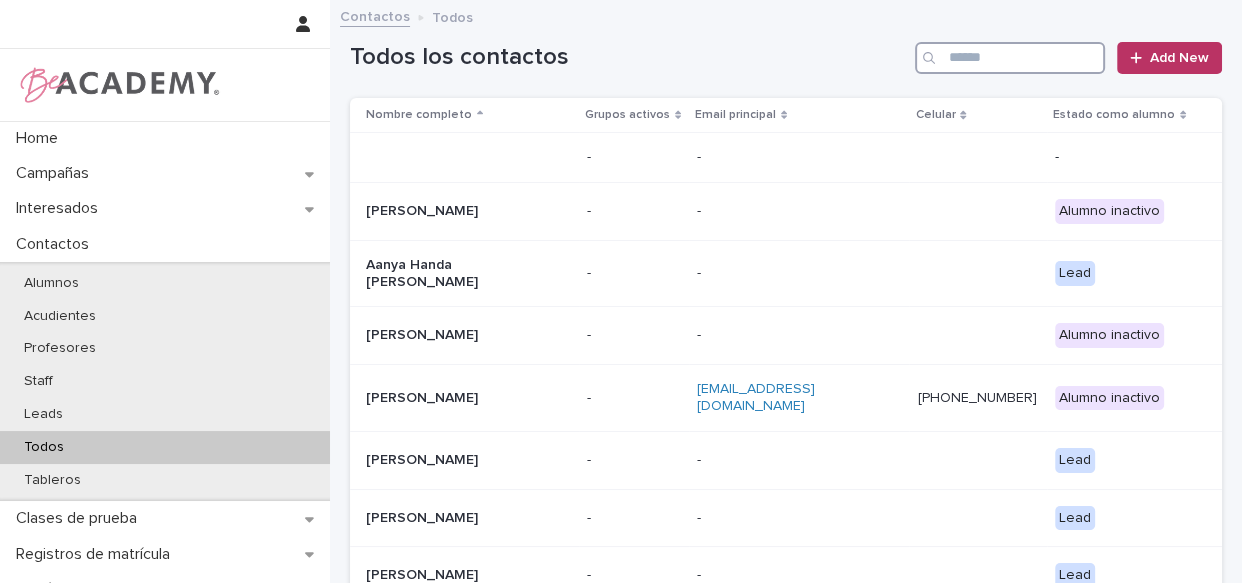 click at bounding box center [1010, 58] 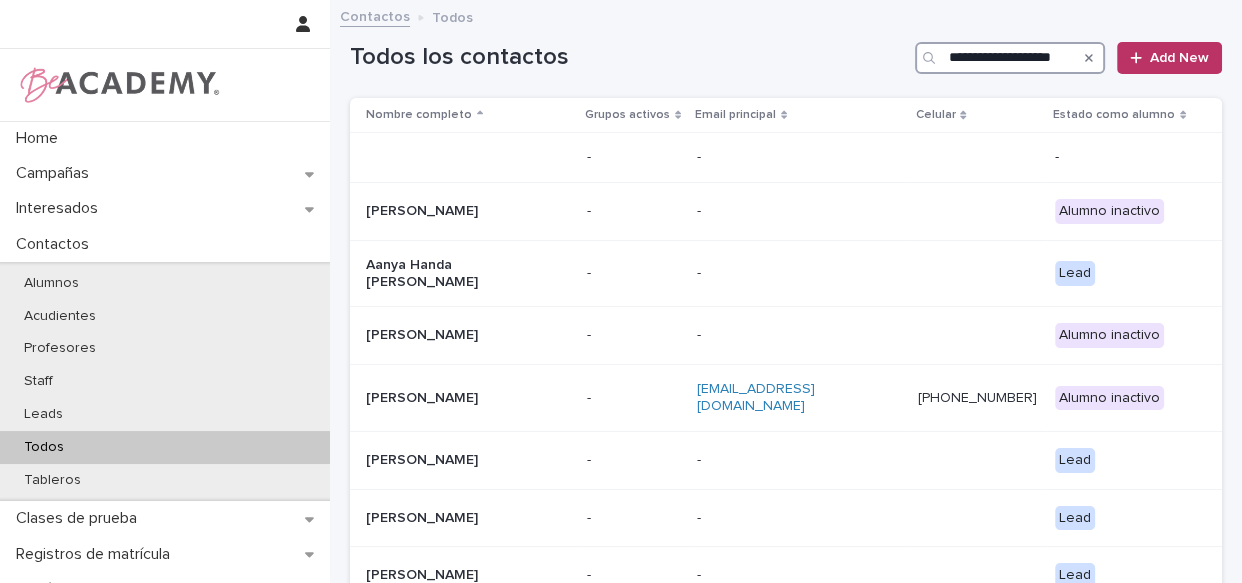 scroll, scrollTop: 0, scrollLeft: 12, axis: horizontal 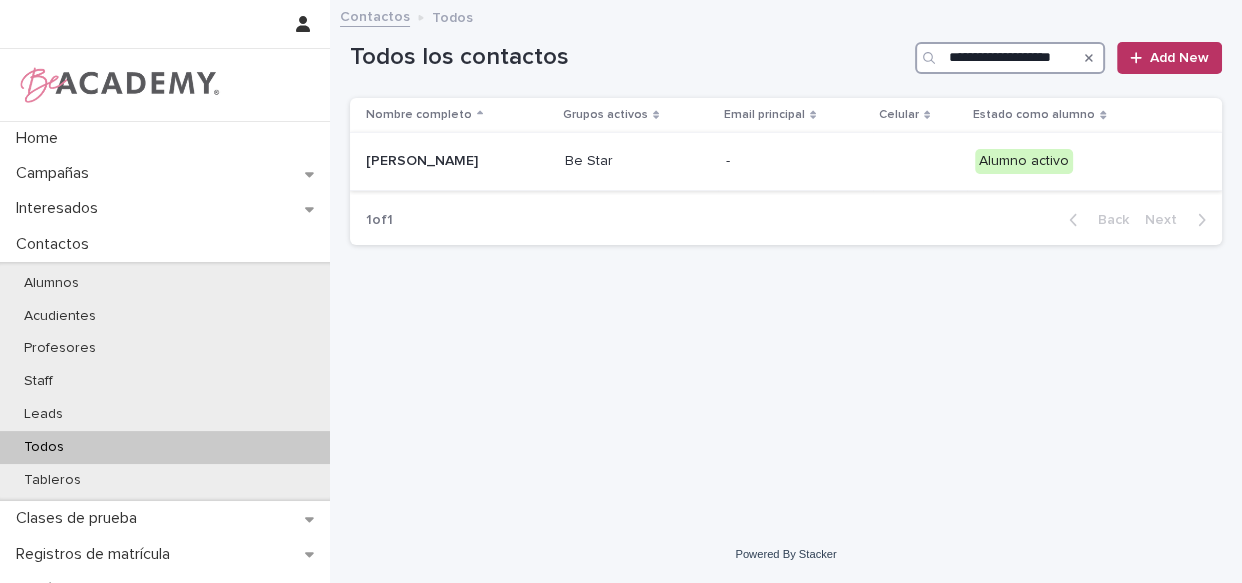 type on "**********" 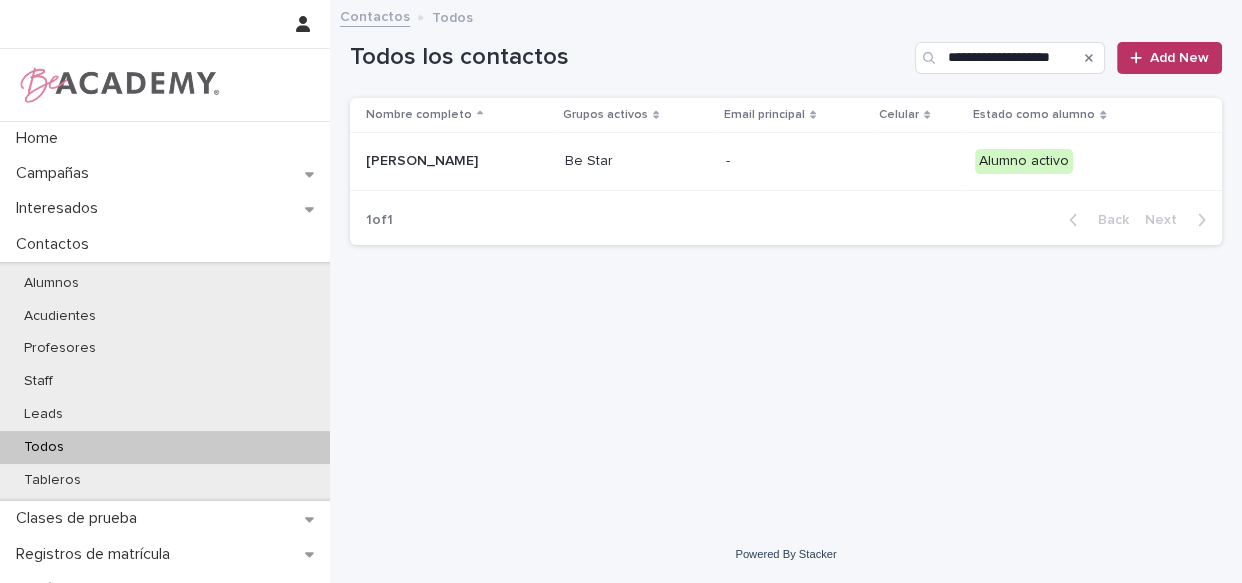 scroll, scrollTop: 0, scrollLeft: 0, axis: both 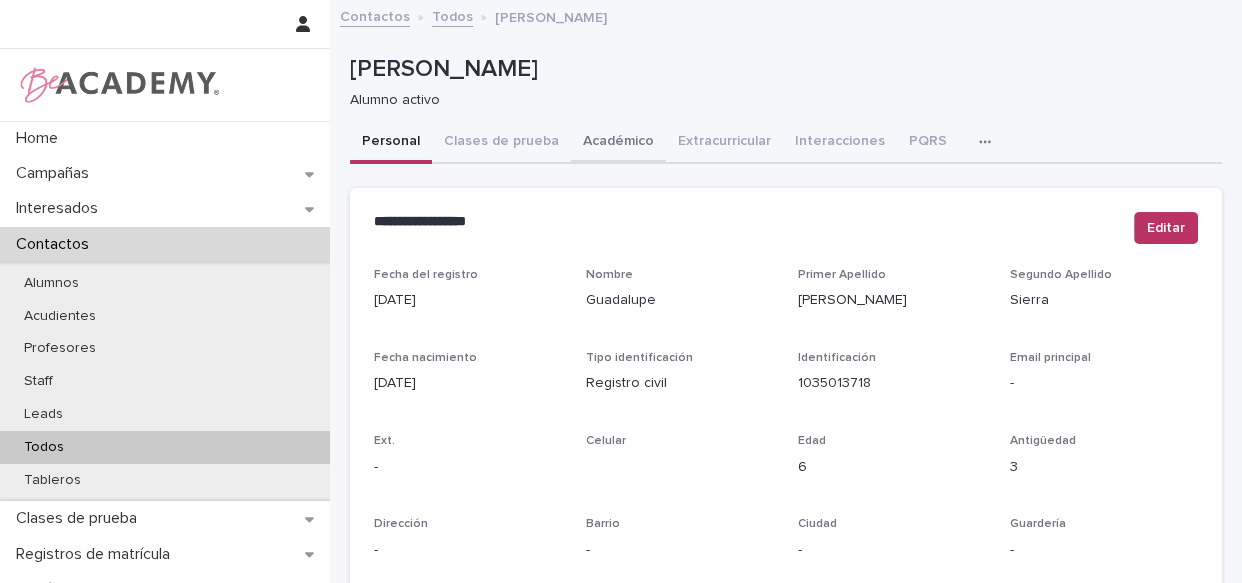click on "Académico" at bounding box center (618, 143) 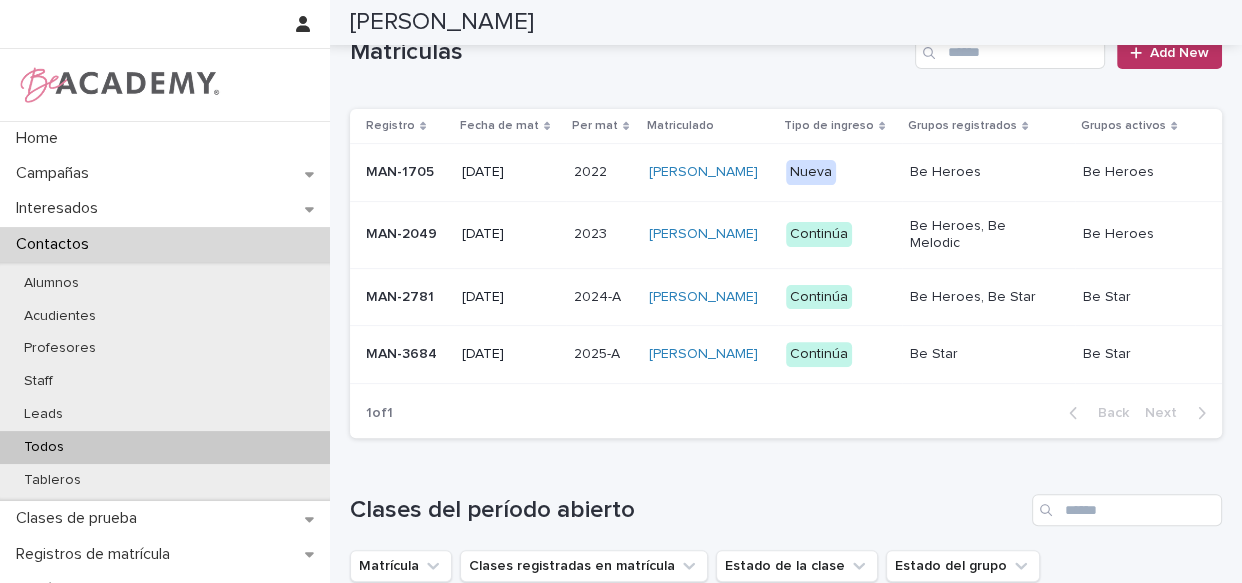 scroll, scrollTop: 545, scrollLeft: 0, axis: vertical 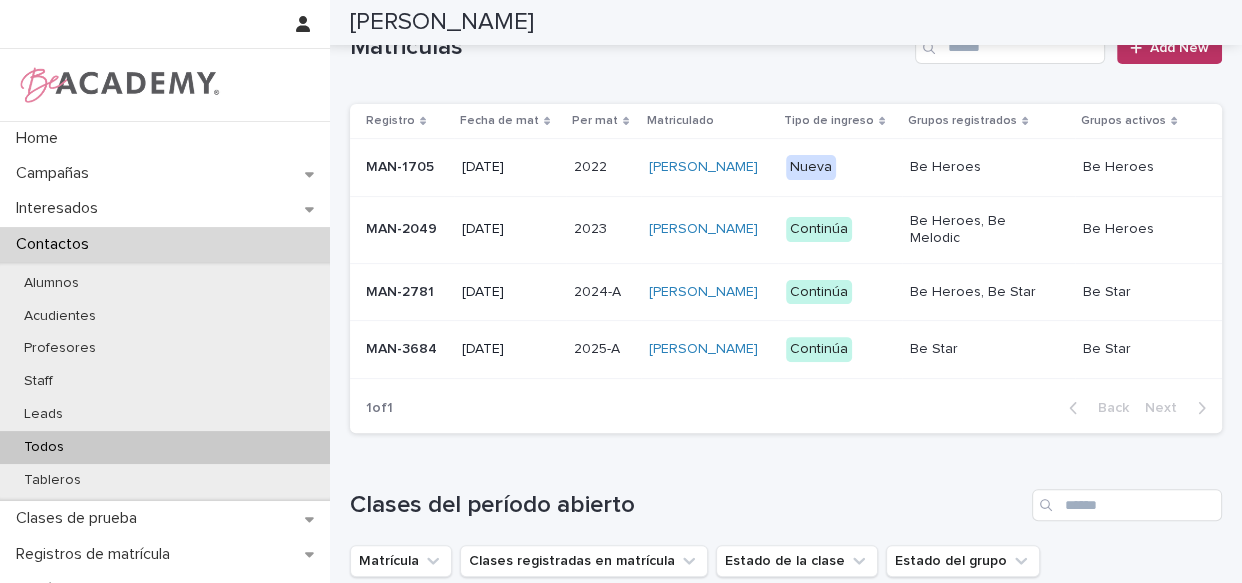 click on "[PERSON_NAME]" at bounding box center [709, 350] 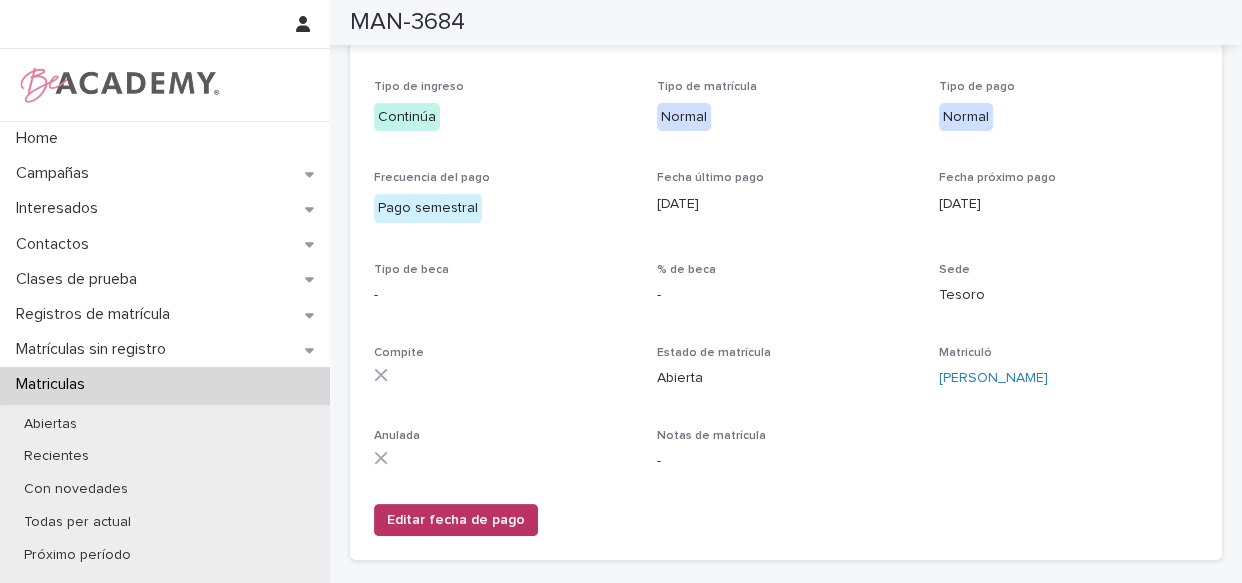 scroll, scrollTop: 0, scrollLeft: 0, axis: both 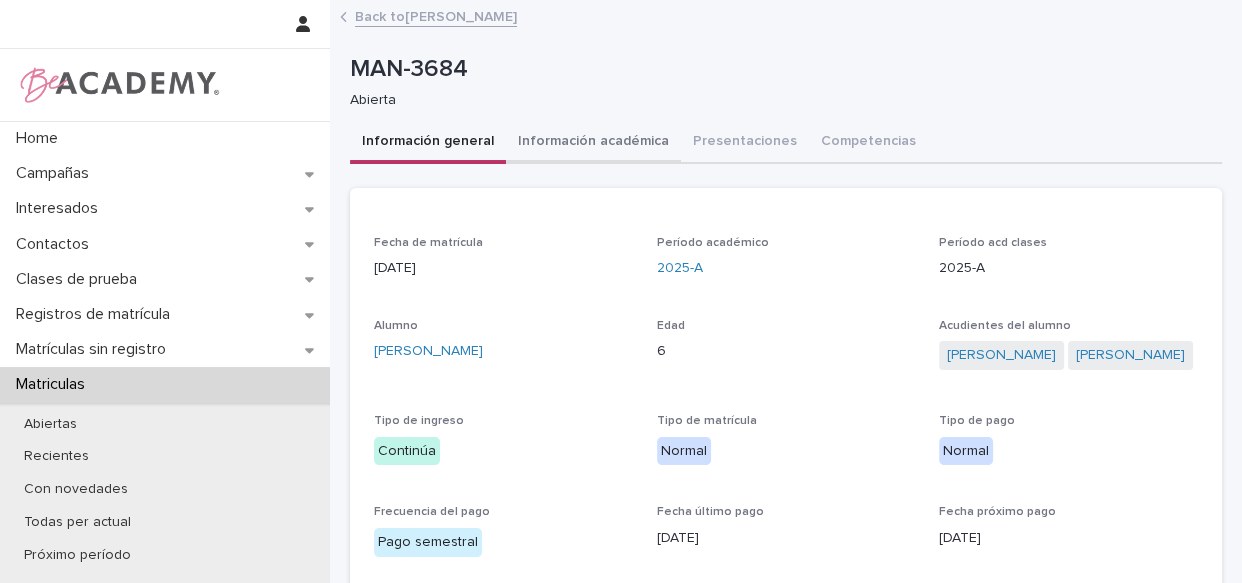 click on "Información académica" at bounding box center (593, 143) 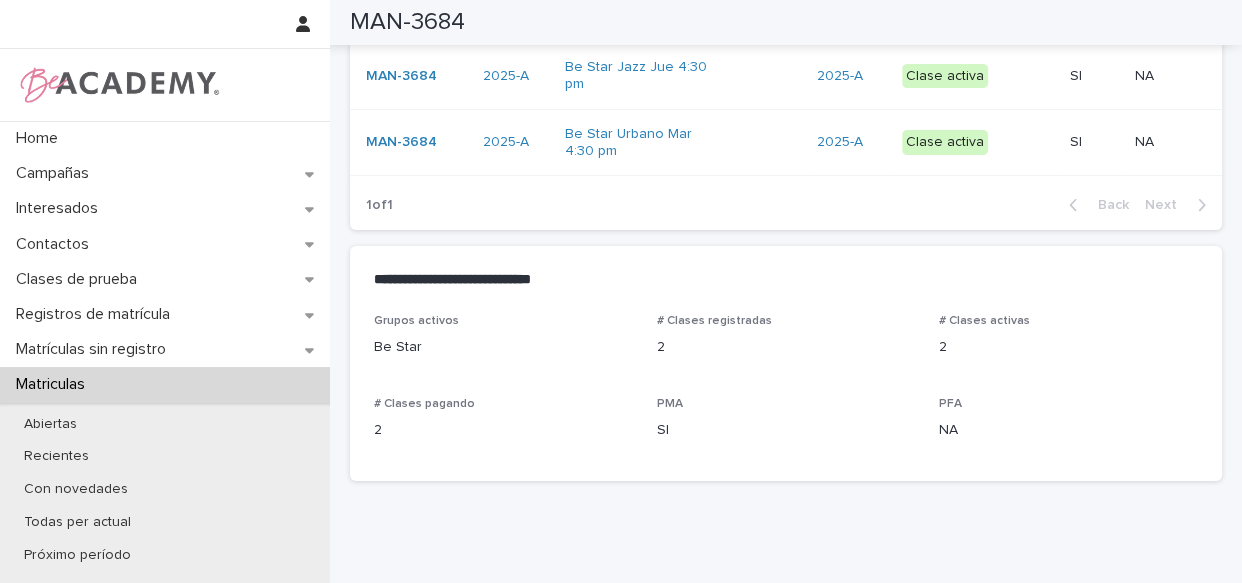 scroll, scrollTop: 211, scrollLeft: 0, axis: vertical 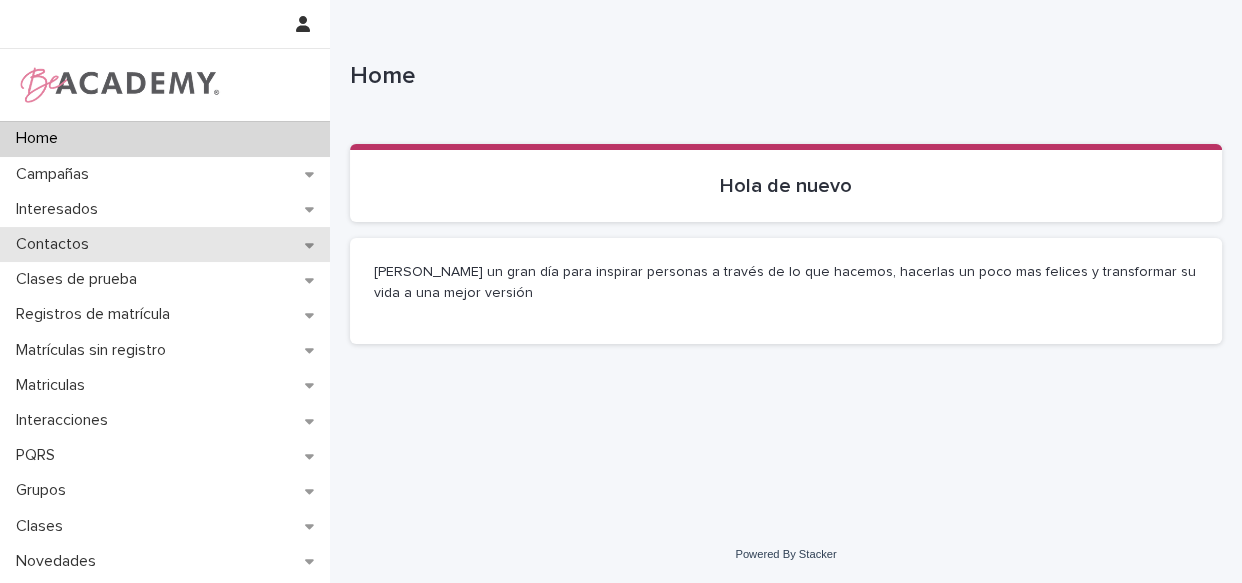 click on "Contactos" at bounding box center (165, 244) 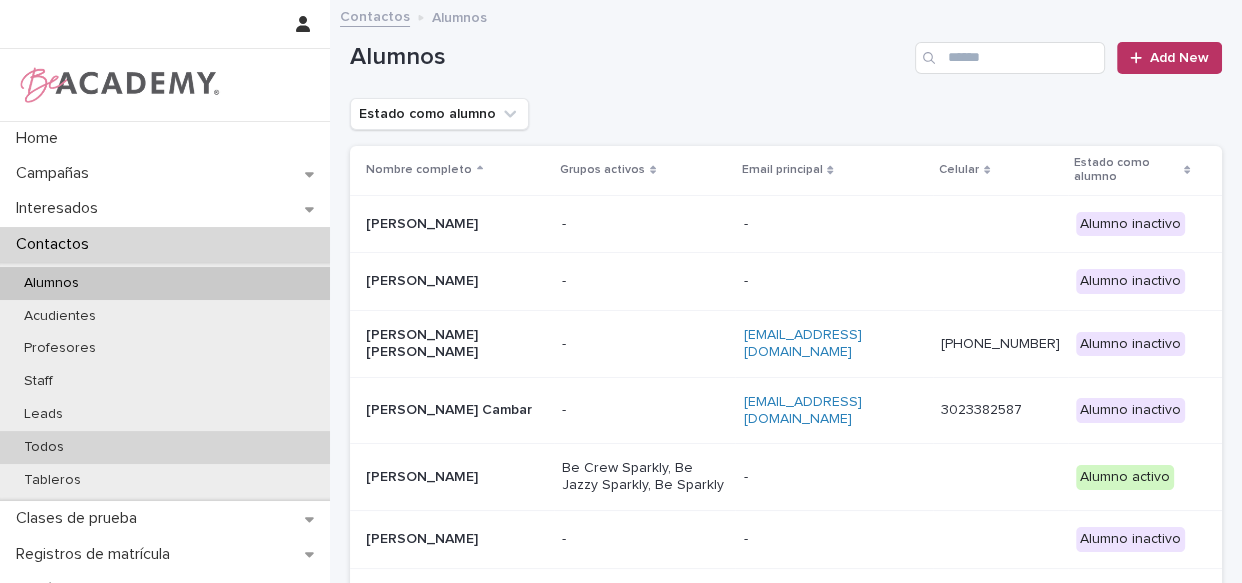 click on "Todos" at bounding box center (165, 447) 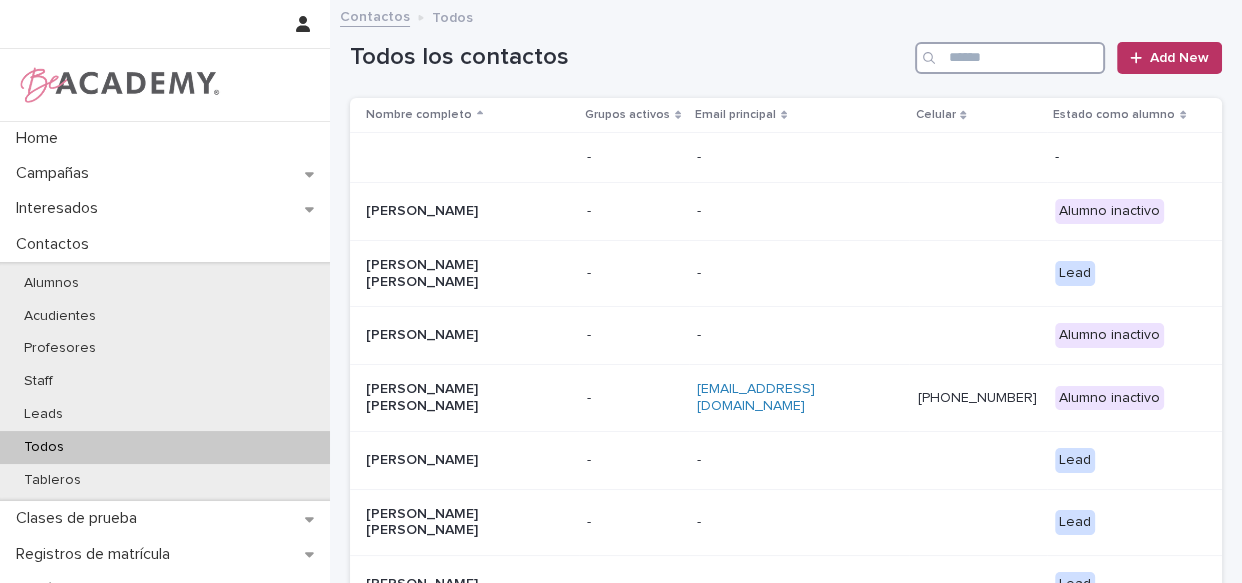 click at bounding box center [1010, 58] 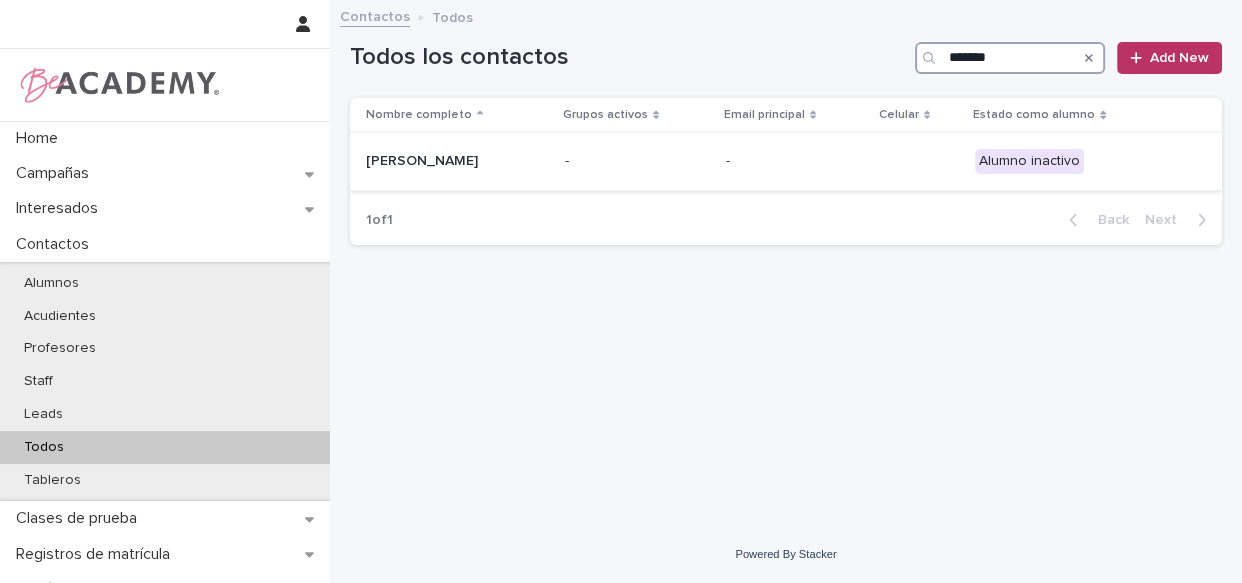 type on "*******" 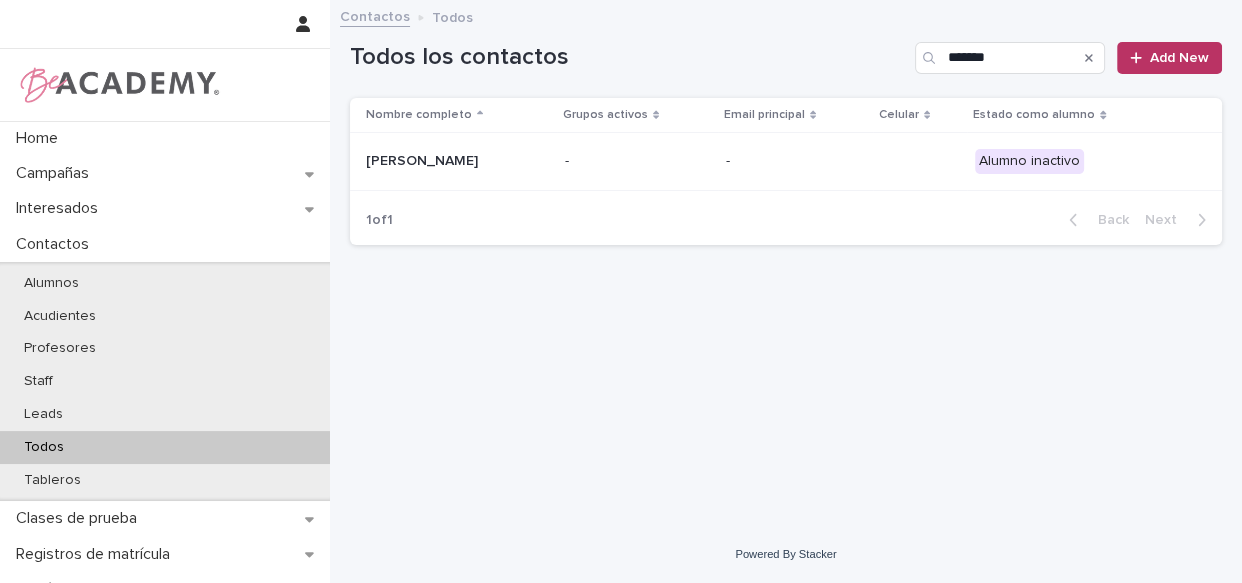 click on "-" at bounding box center (637, 161) 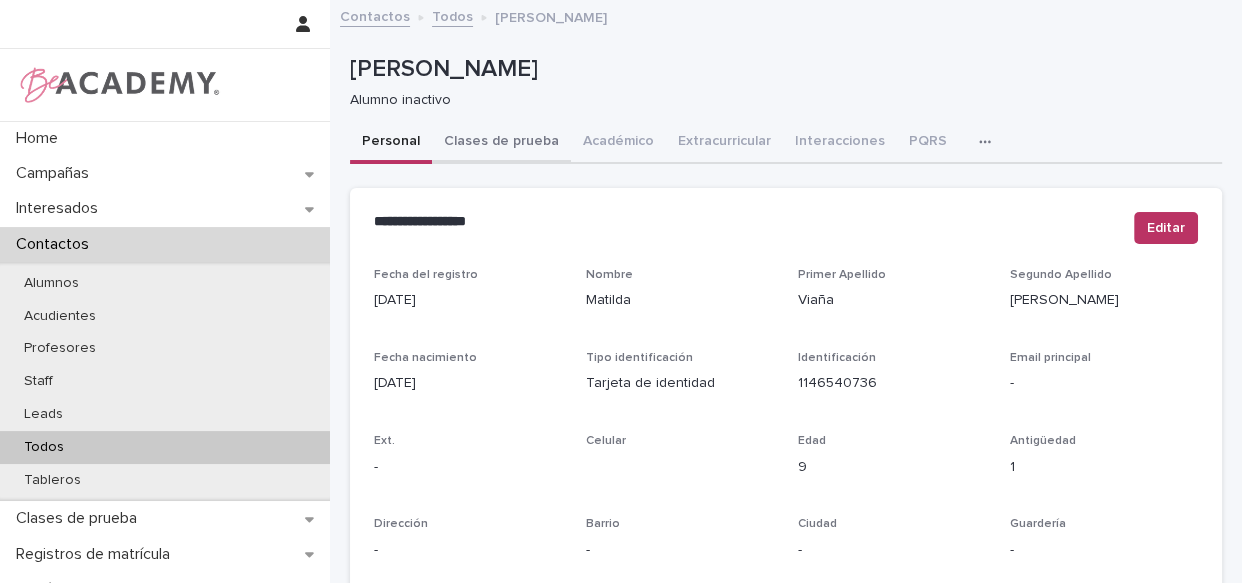 click on "Clases de prueba" at bounding box center [501, 143] 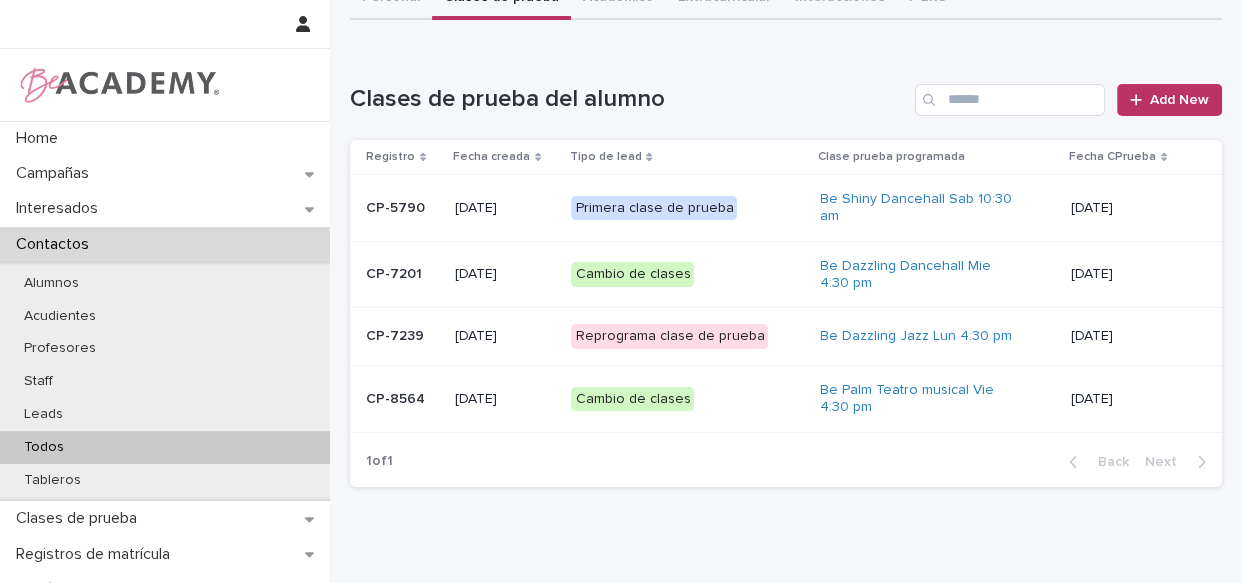 scroll, scrollTop: 220, scrollLeft: 0, axis: vertical 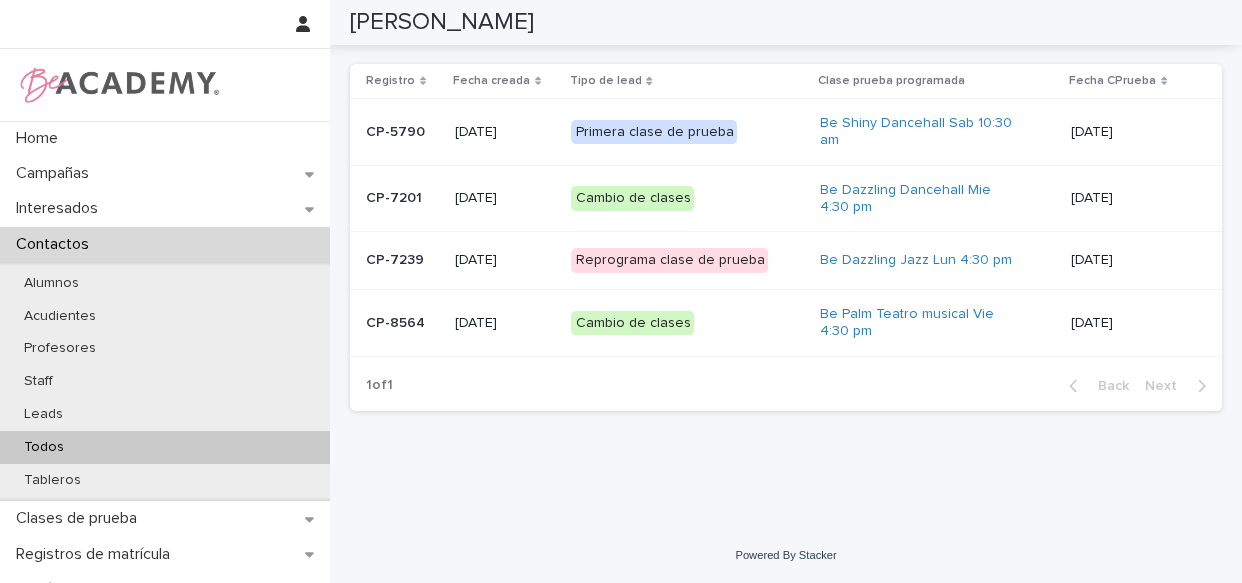 click on "Cambio de clases" at bounding box center (687, 323) 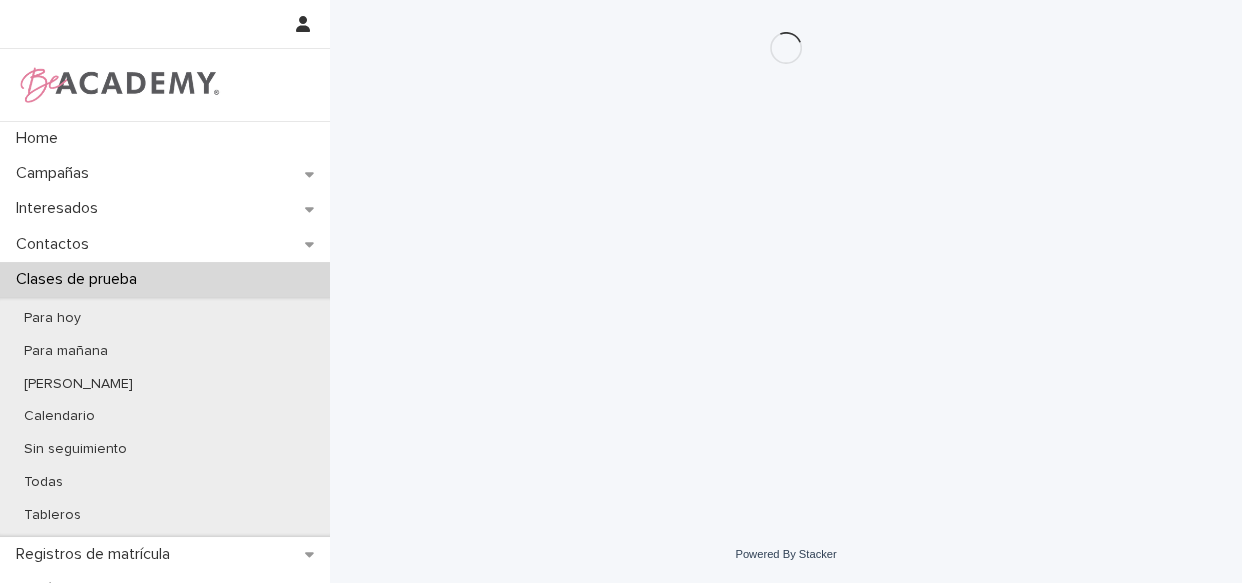 scroll, scrollTop: 0, scrollLeft: 0, axis: both 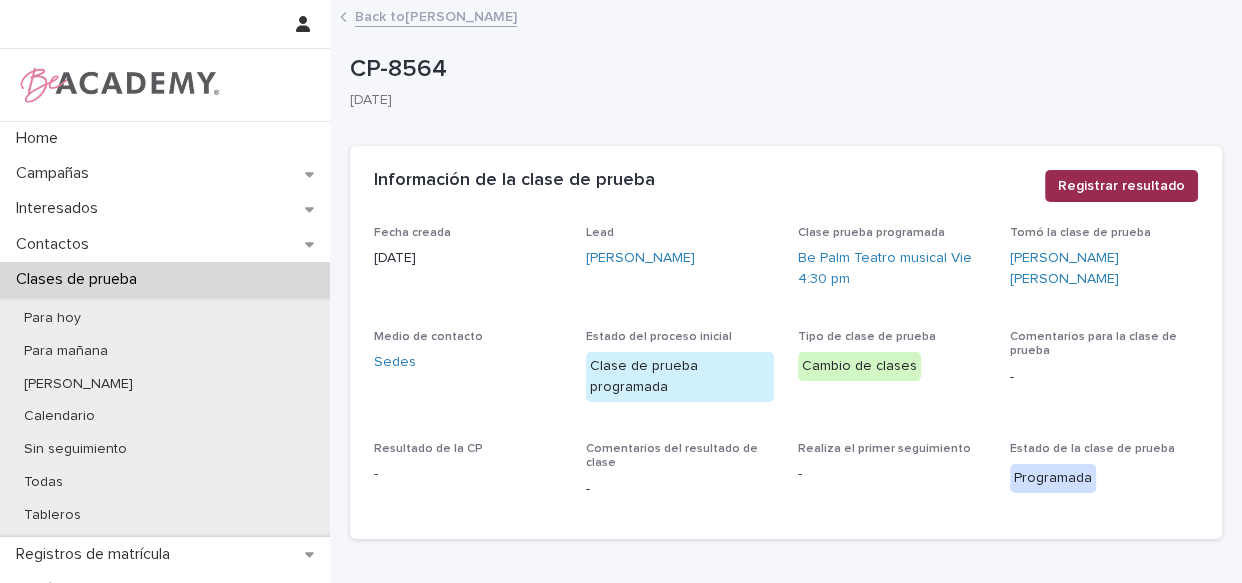 click on "Registrar resultado" at bounding box center (1121, 186) 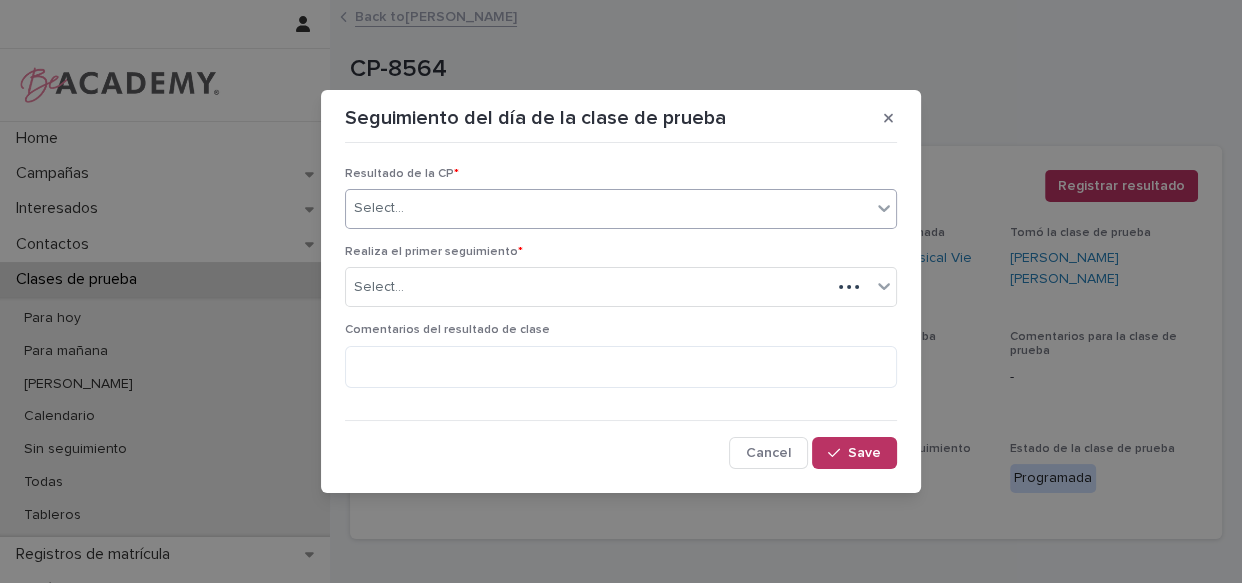 click on "Select..." at bounding box center [608, 208] 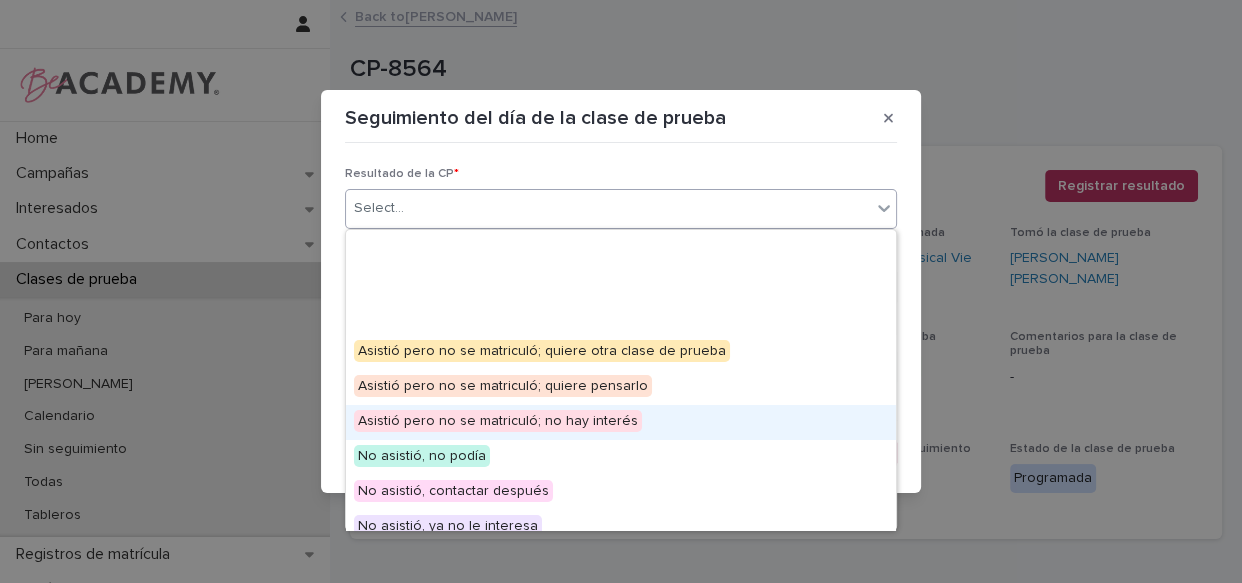 scroll, scrollTop: 155, scrollLeft: 0, axis: vertical 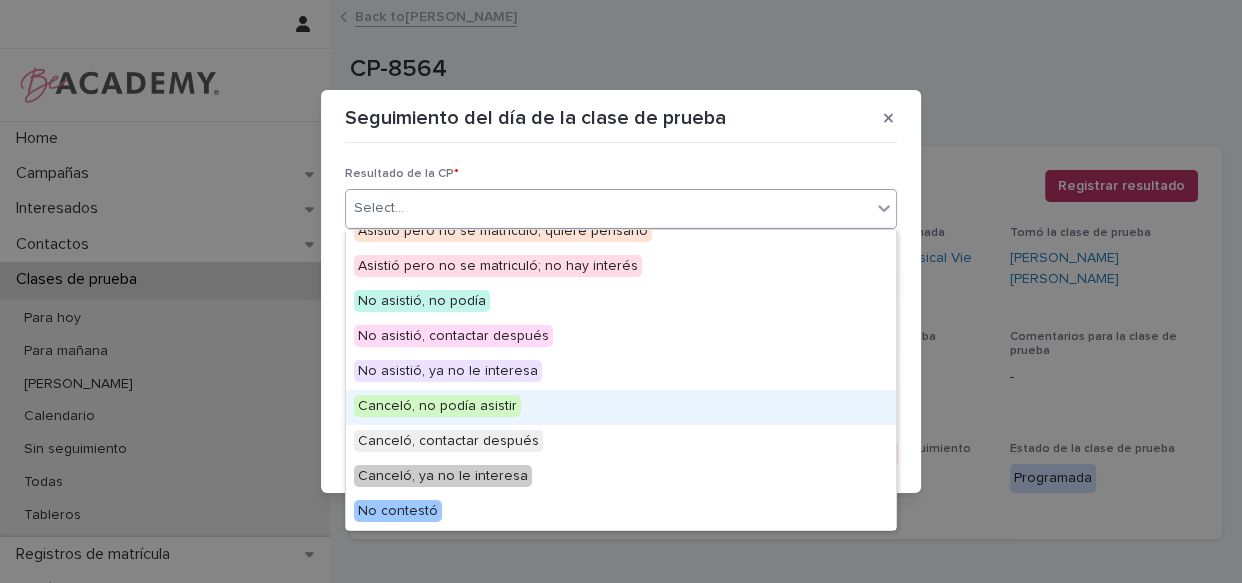 click on "Canceló, no podía asistir" at bounding box center (621, 407) 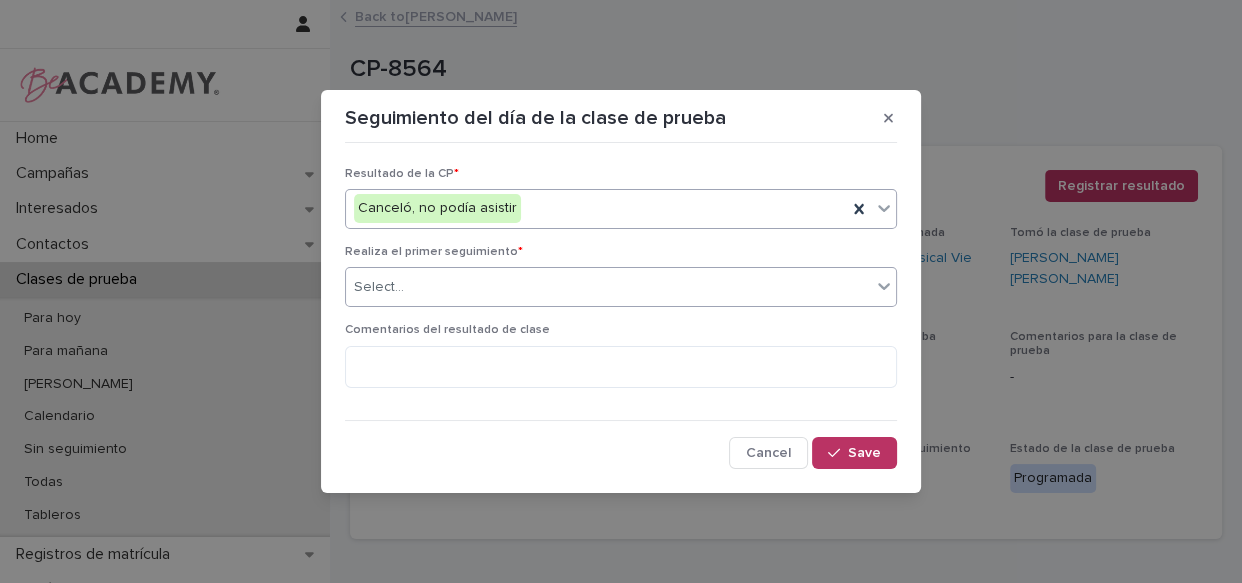 click on "Select..." at bounding box center (608, 287) 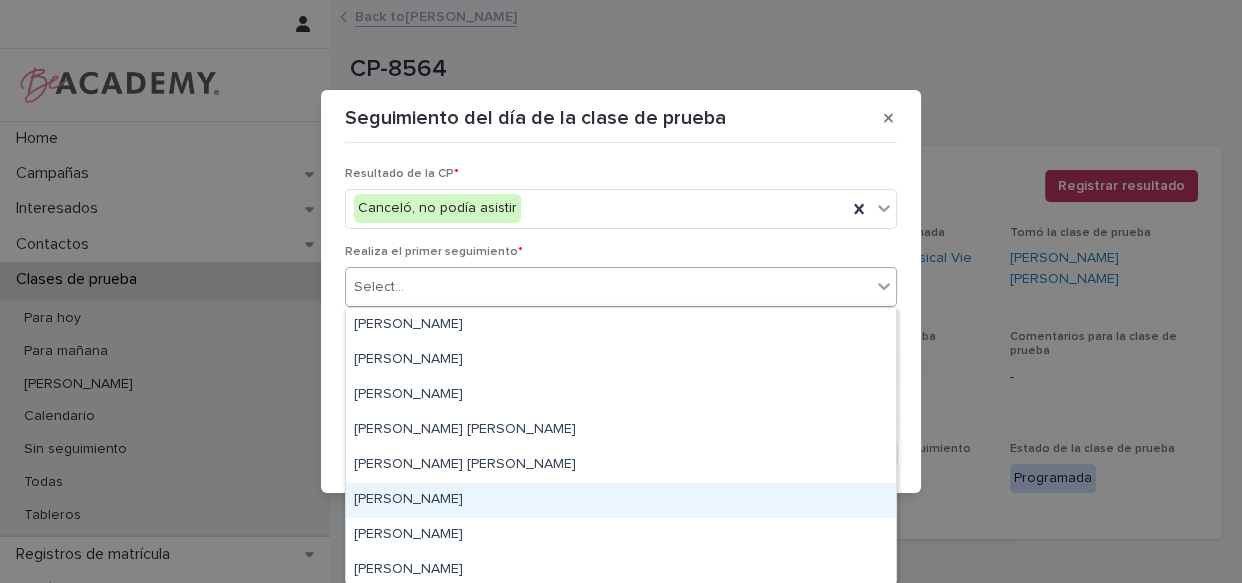 click on "Lizeth Gonzalez Mejia" at bounding box center [621, 500] 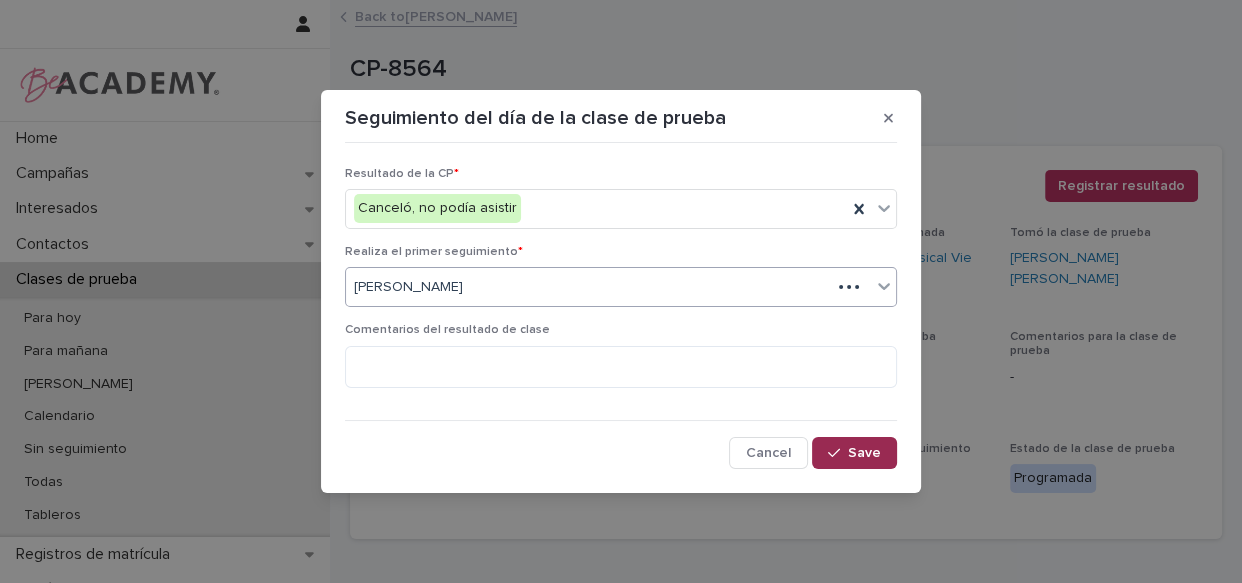 click on "Save" at bounding box center [854, 453] 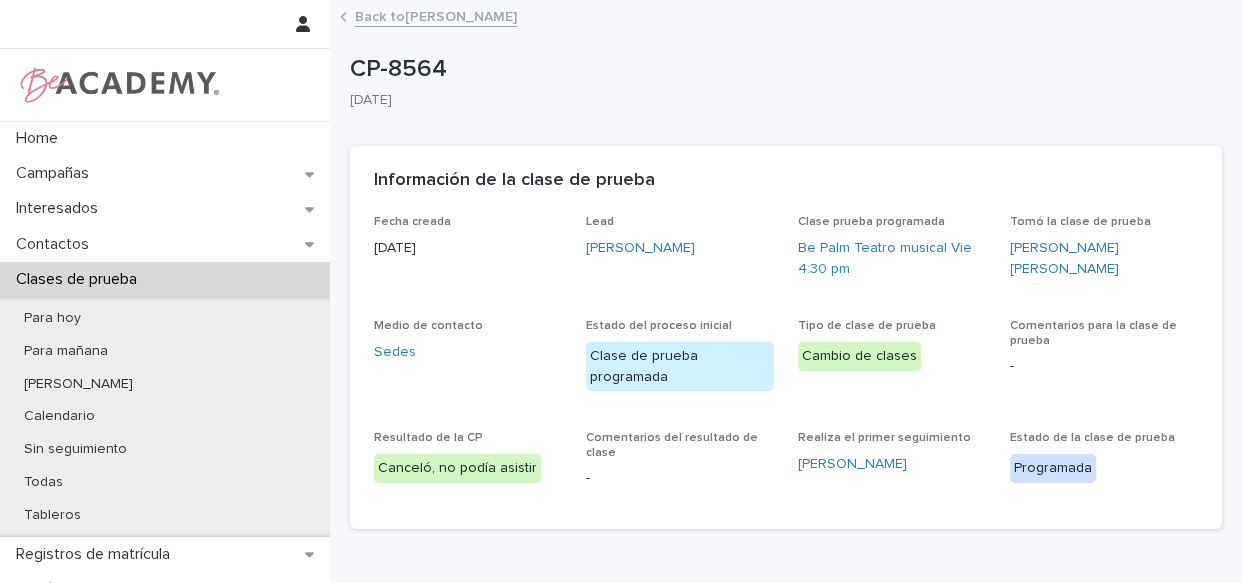 click on "Back to  Matilda Viaña Arana" at bounding box center [436, 15] 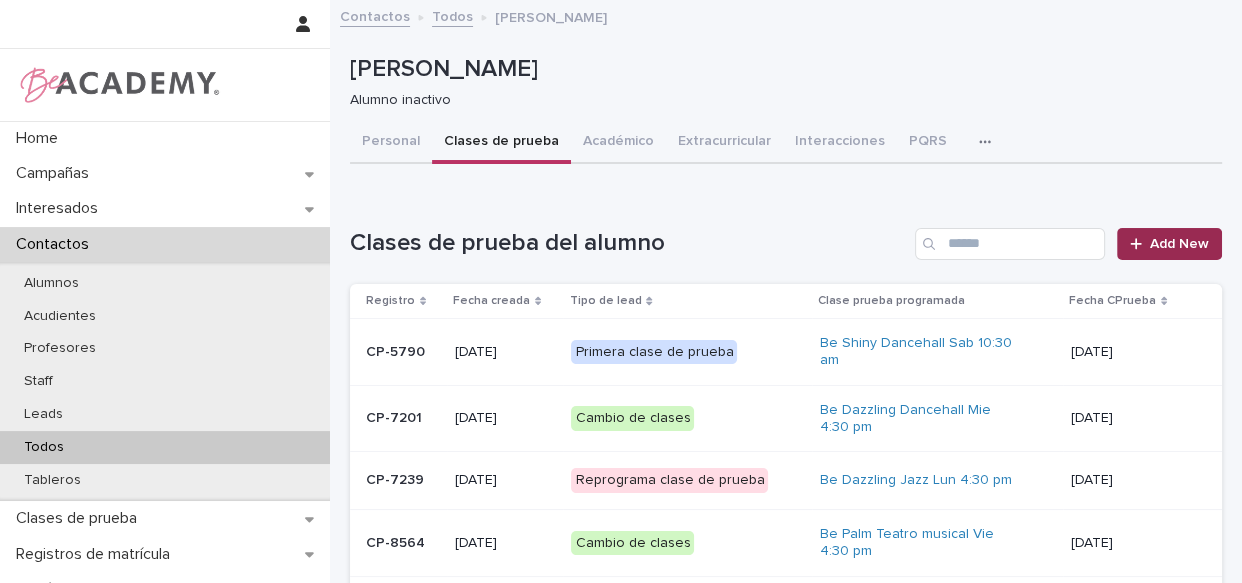 click 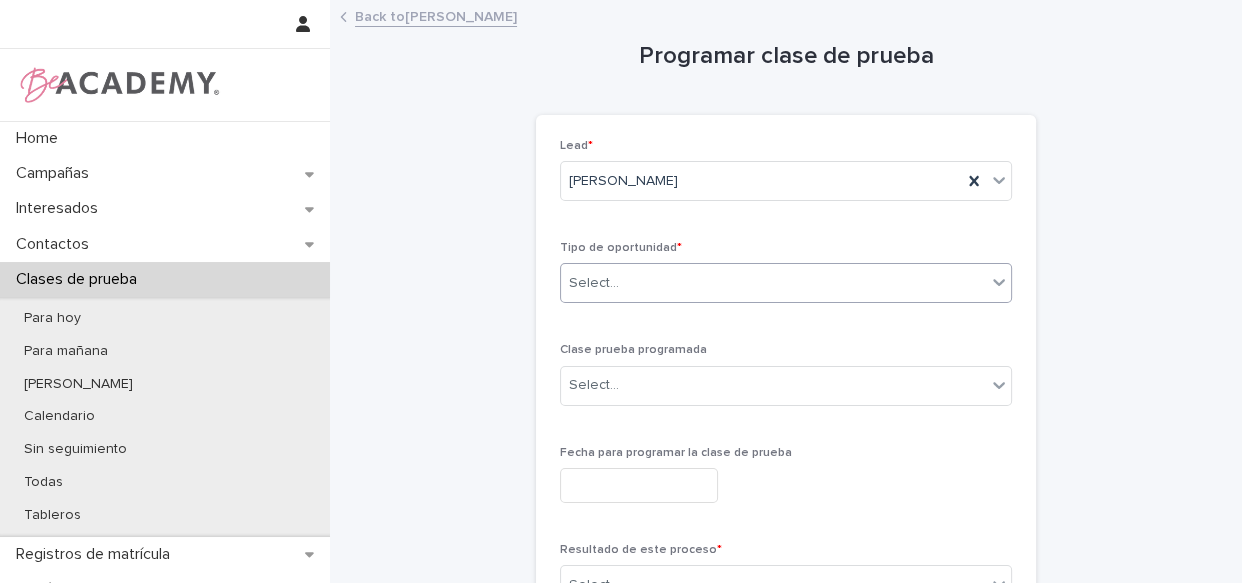 click on "Select..." at bounding box center (773, 283) 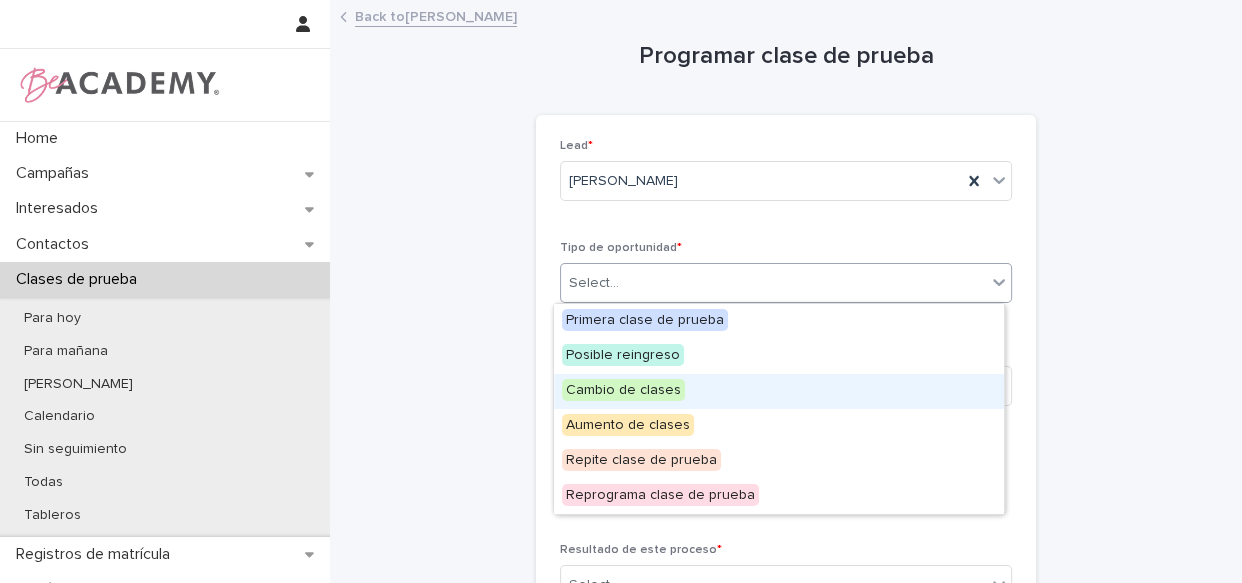 click on "Cambio de clases" at bounding box center (779, 391) 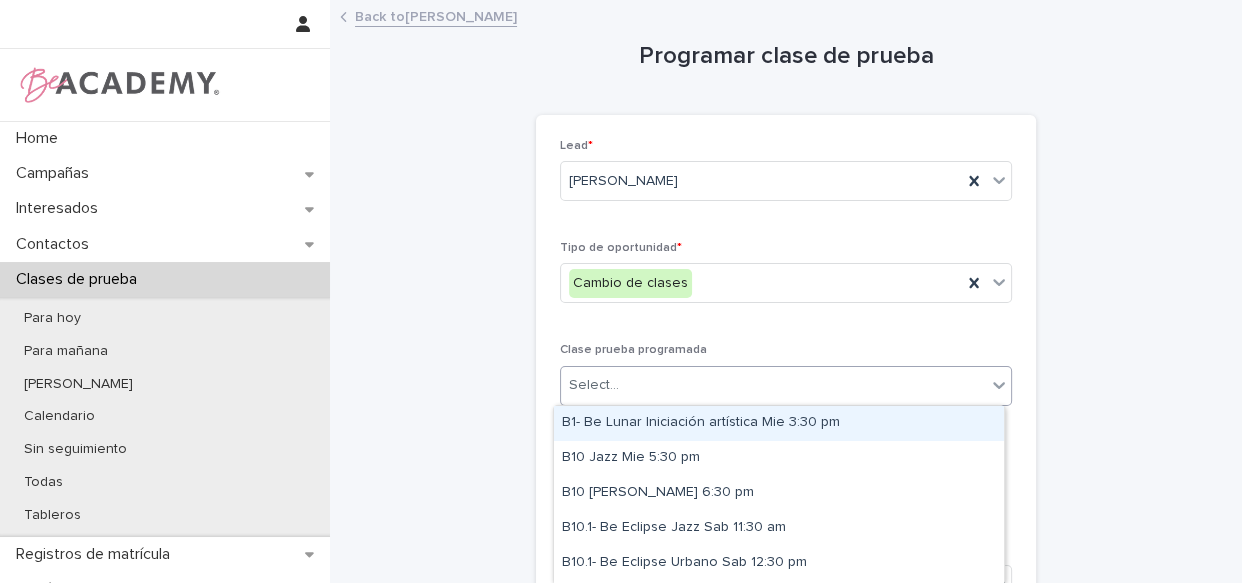 click on "Select..." at bounding box center [773, 385] 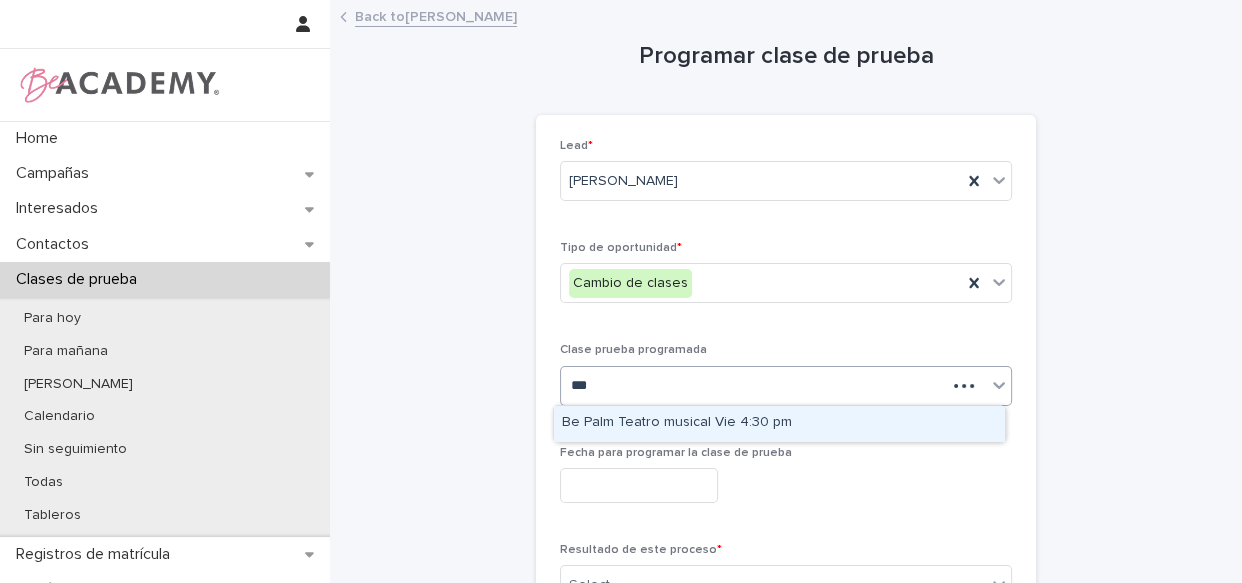 type on "****" 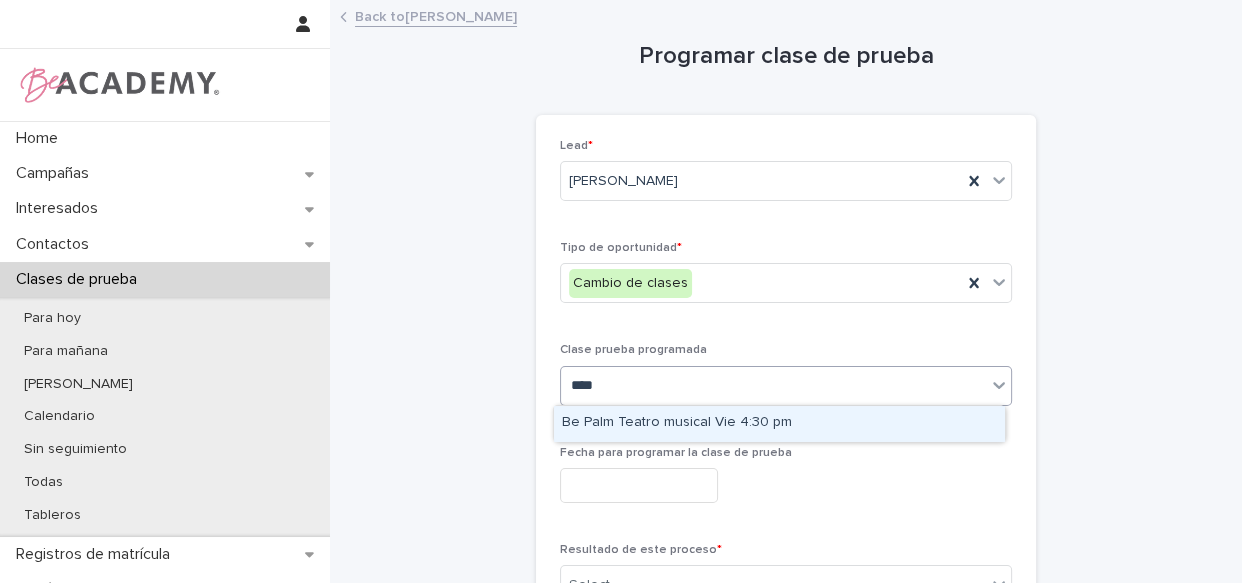 click on "Be Palm Teatro musical Vie 4:30 pm" at bounding box center (779, 423) 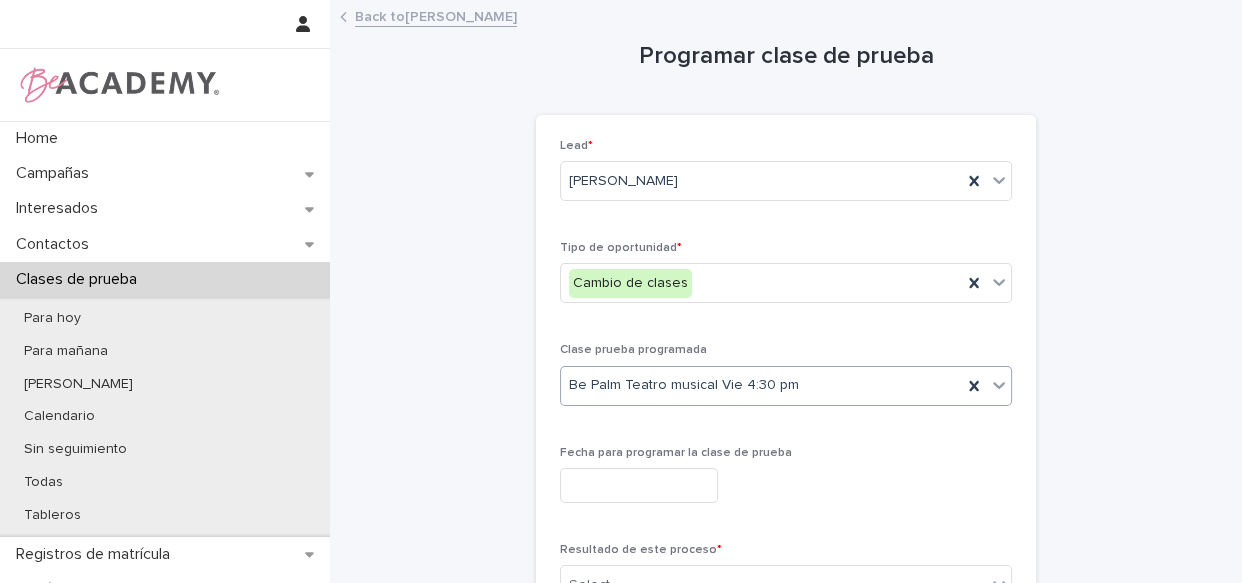 click at bounding box center [639, 485] 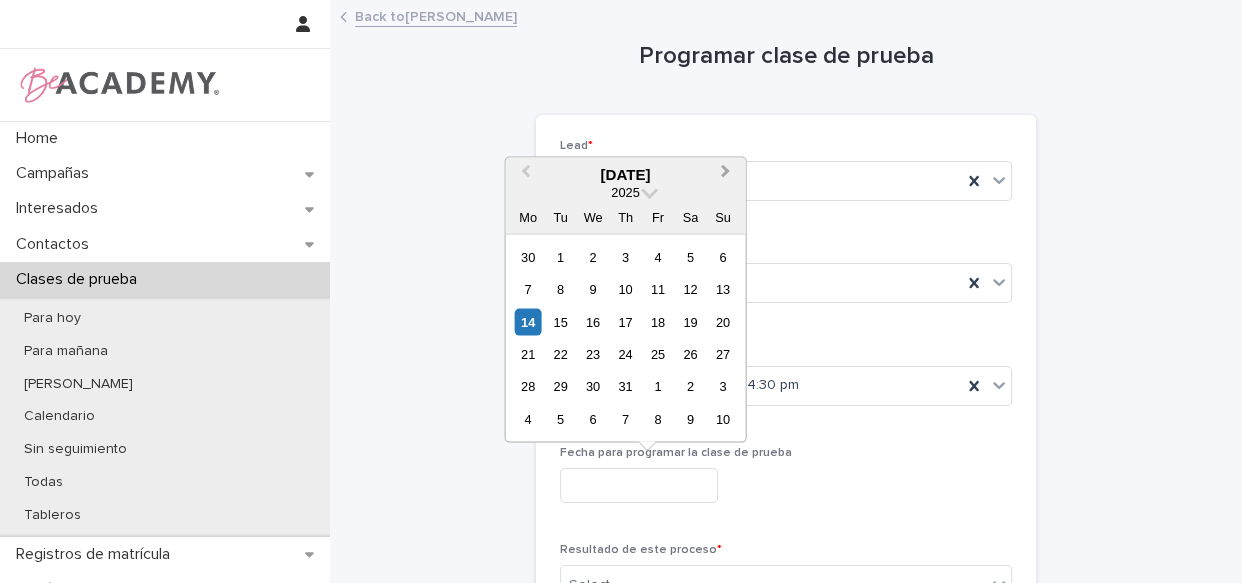 click on "Next Month" at bounding box center [726, 173] 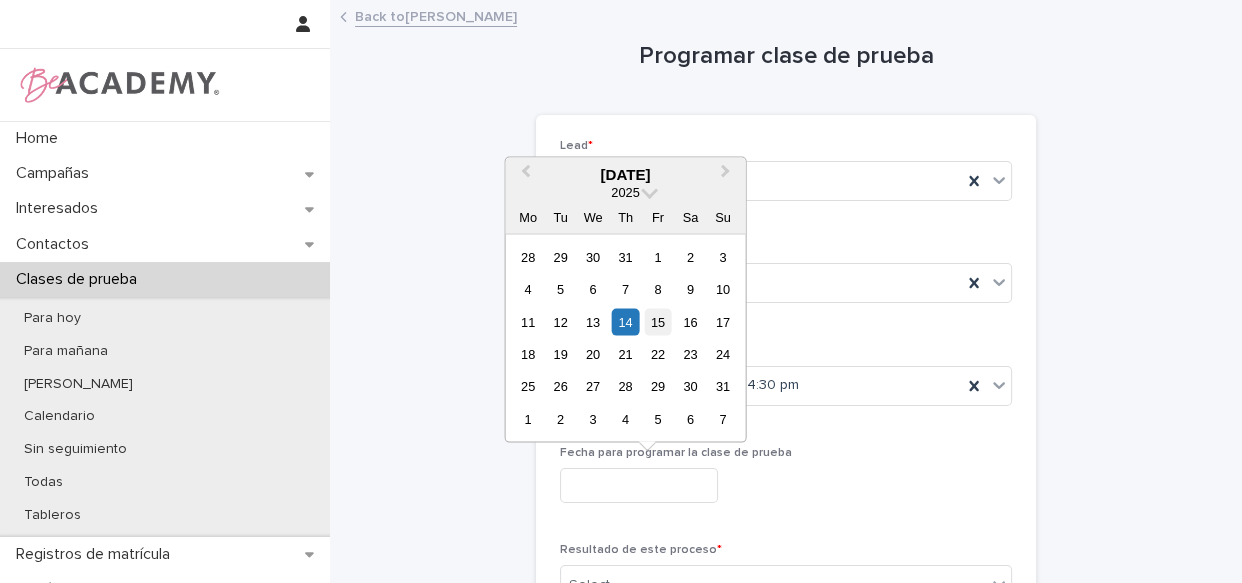 click on "15" at bounding box center [657, 321] 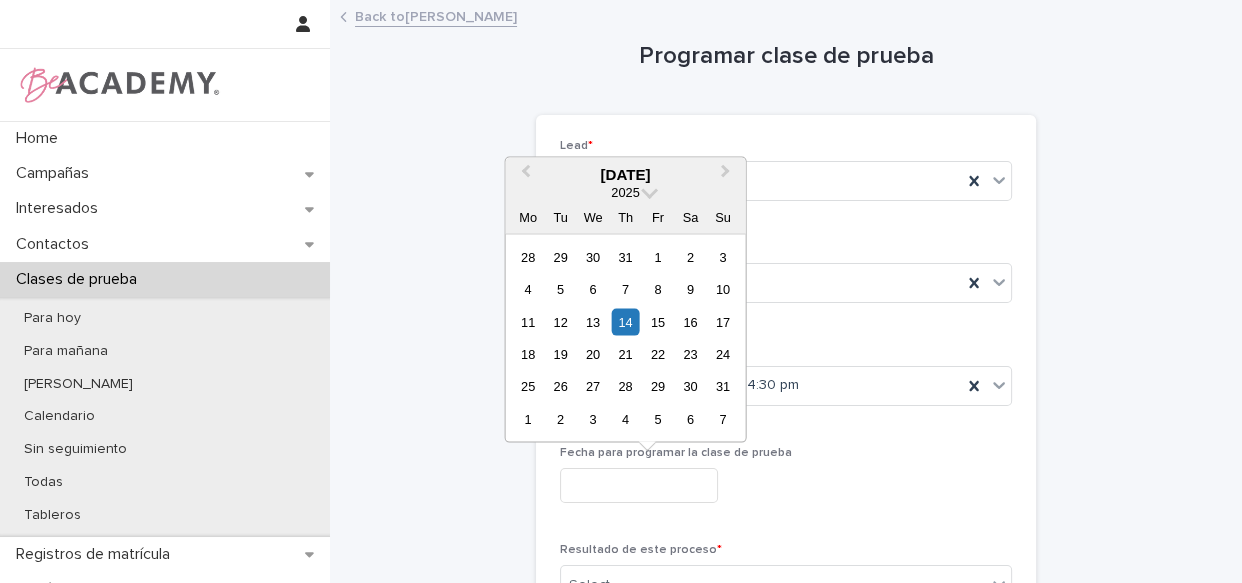 type on "**********" 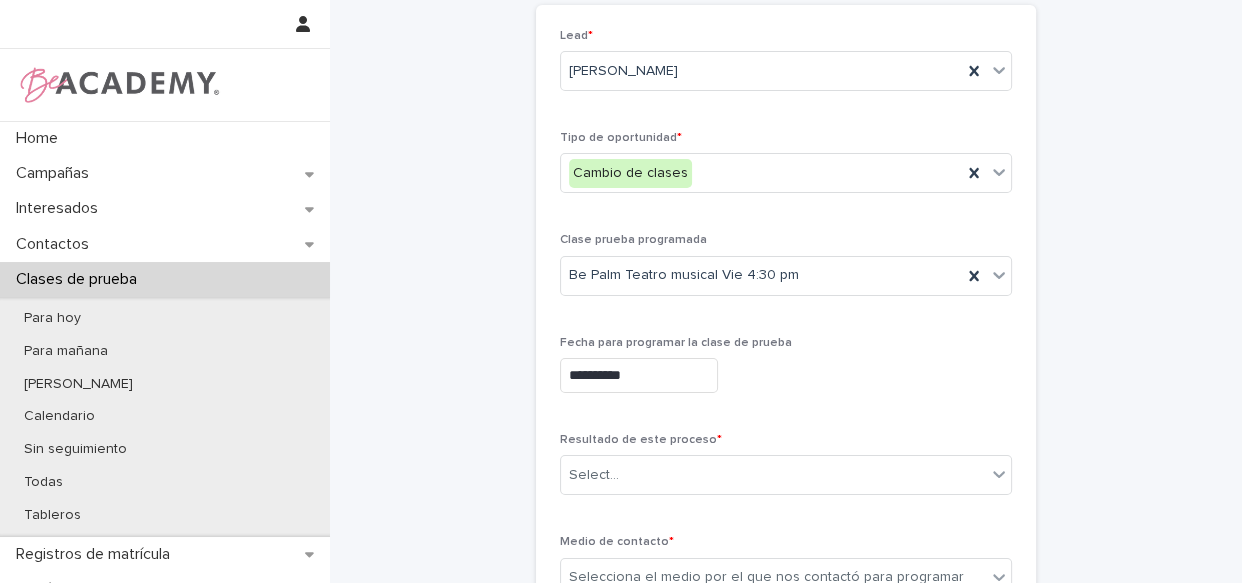 scroll, scrollTop: 181, scrollLeft: 0, axis: vertical 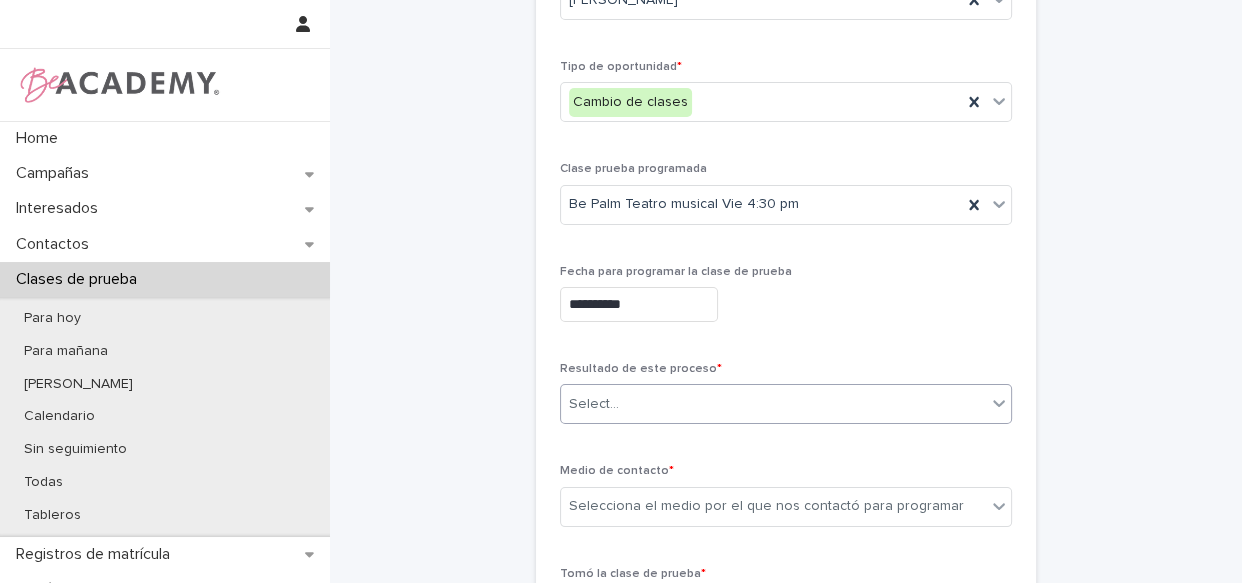 click on "Select..." at bounding box center [773, 404] 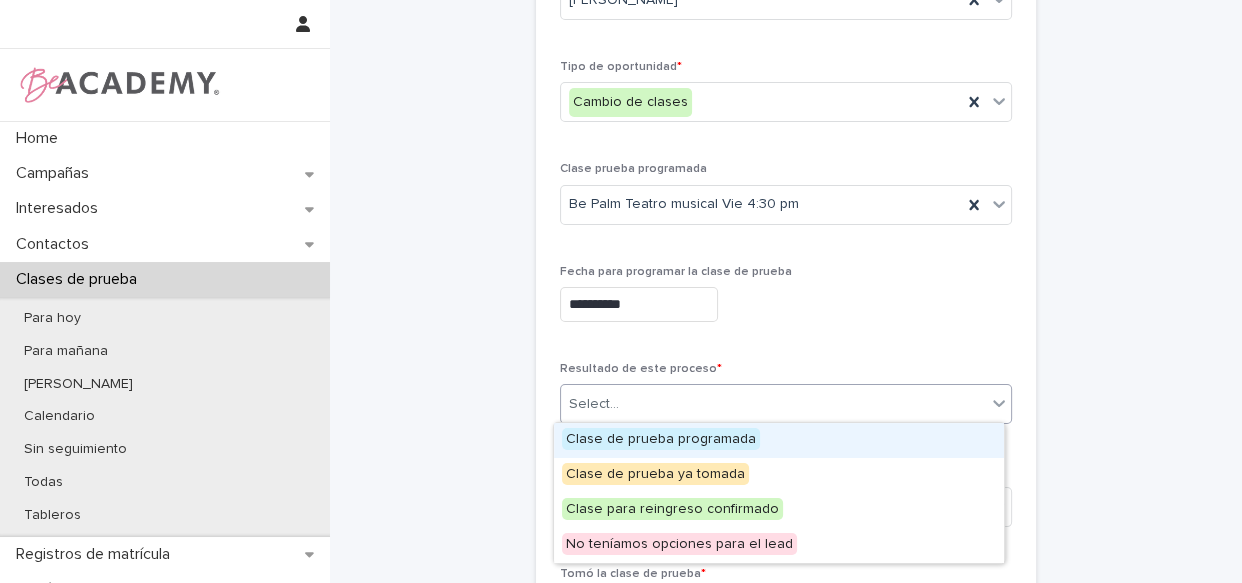 click on "Clase de prueba programada" at bounding box center (661, 439) 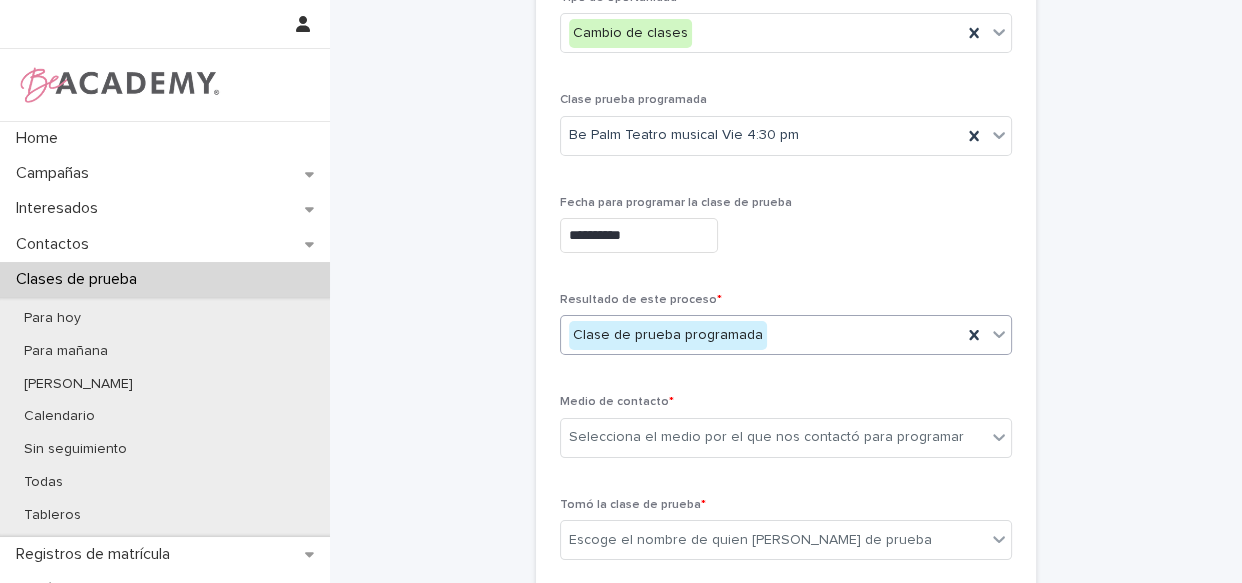 scroll, scrollTop: 272, scrollLeft: 0, axis: vertical 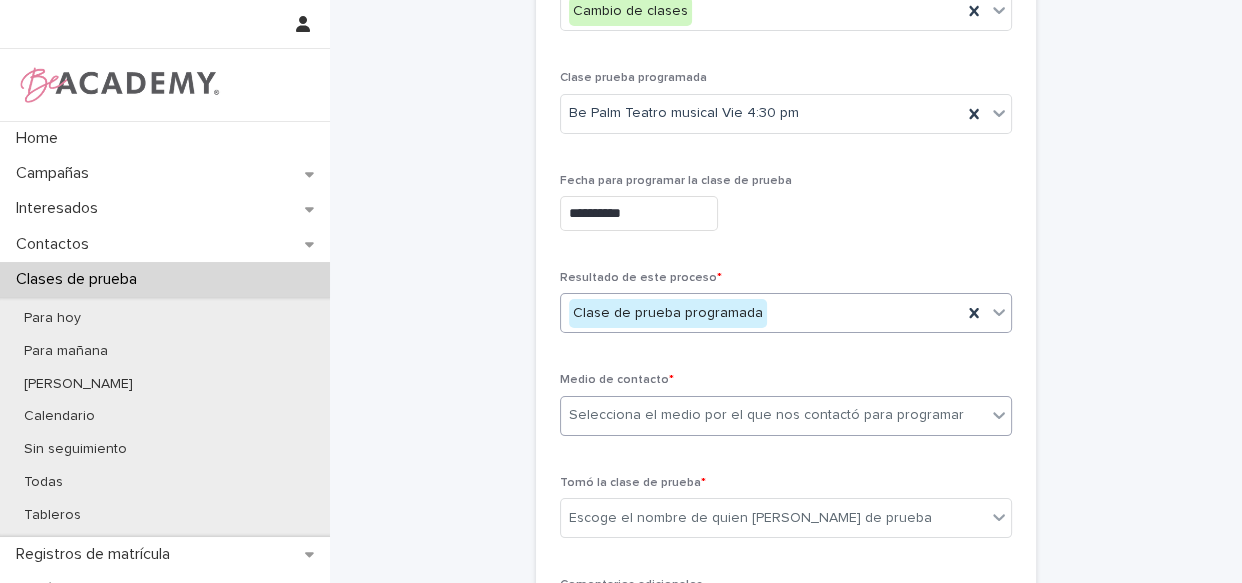 click on "Selecciona el medio por el que nos contactó para programar" at bounding box center [766, 415] 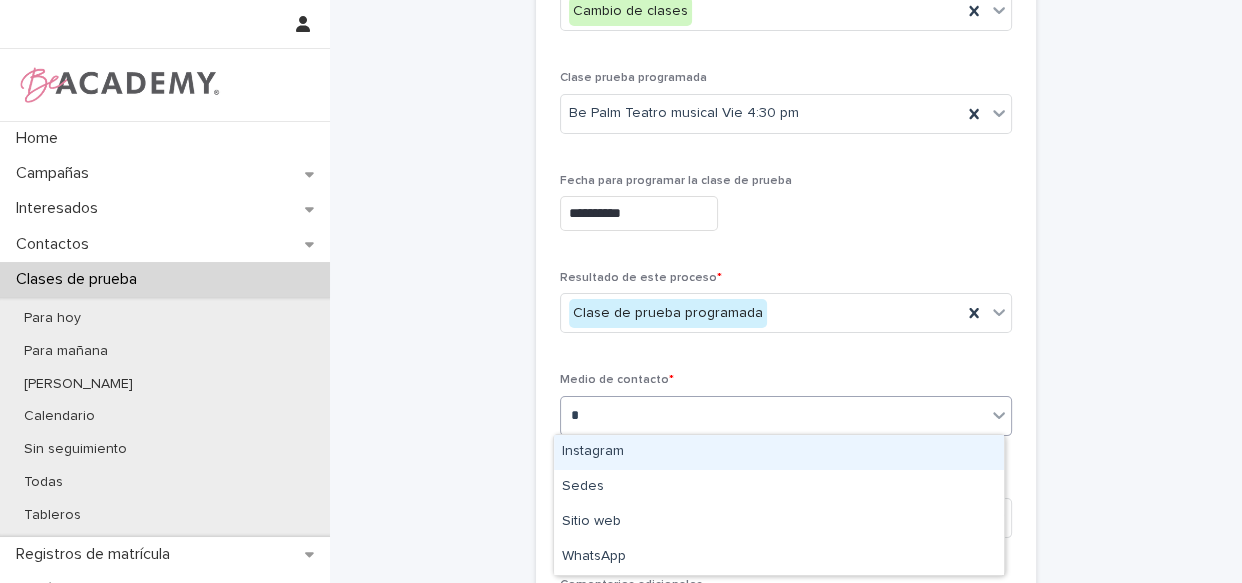 type on "*" 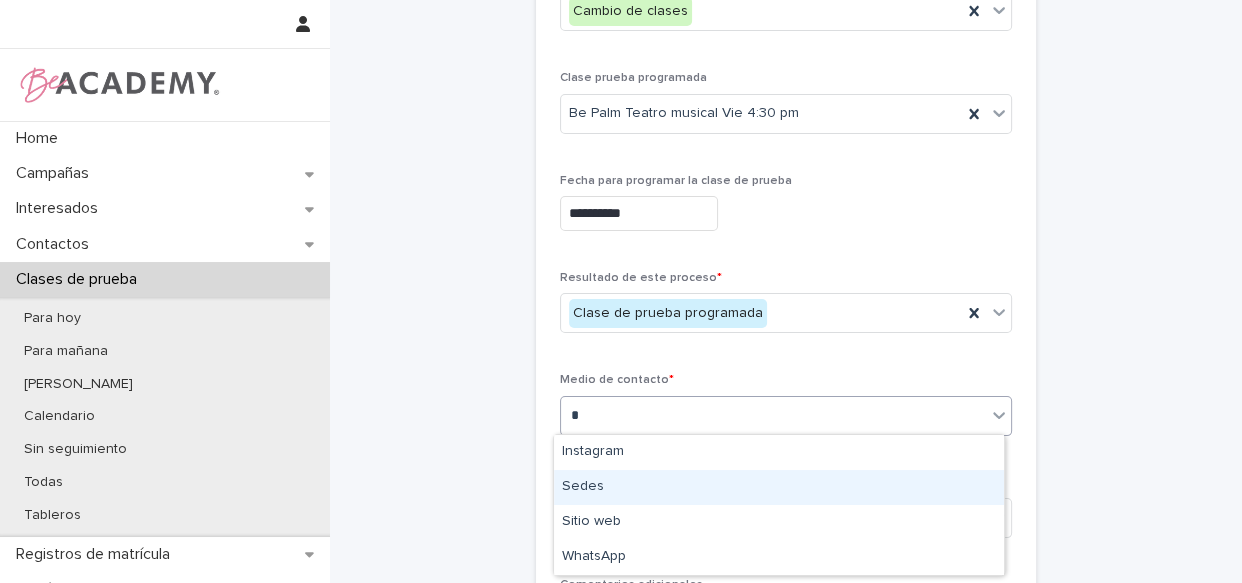click on "Sedes" at bounding box center (779, 487) 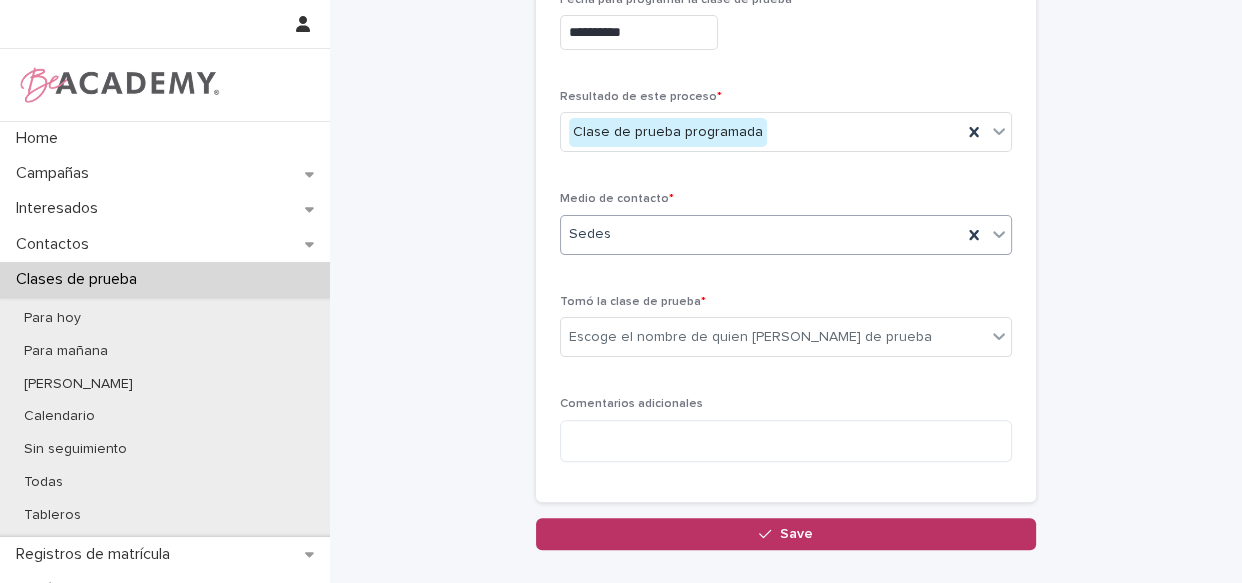 scroll, scrollTop: 454, scrollLeft: 0, axis: vertical 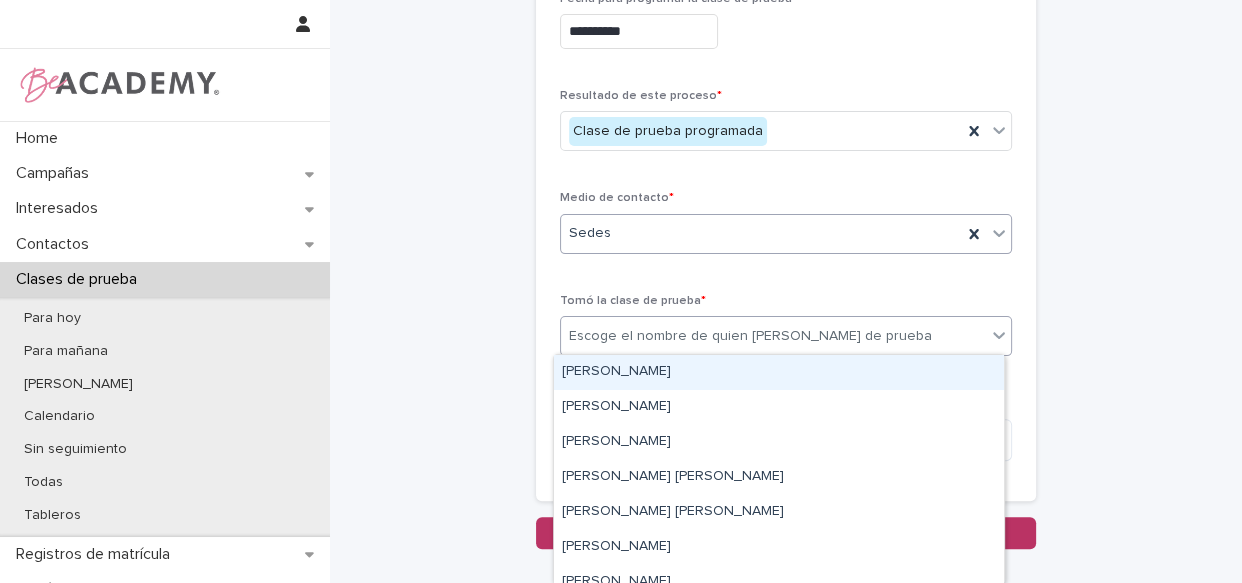 click on "Escoge el nombre de quien toma la clase de prueba" at bounding box center [773, 336] 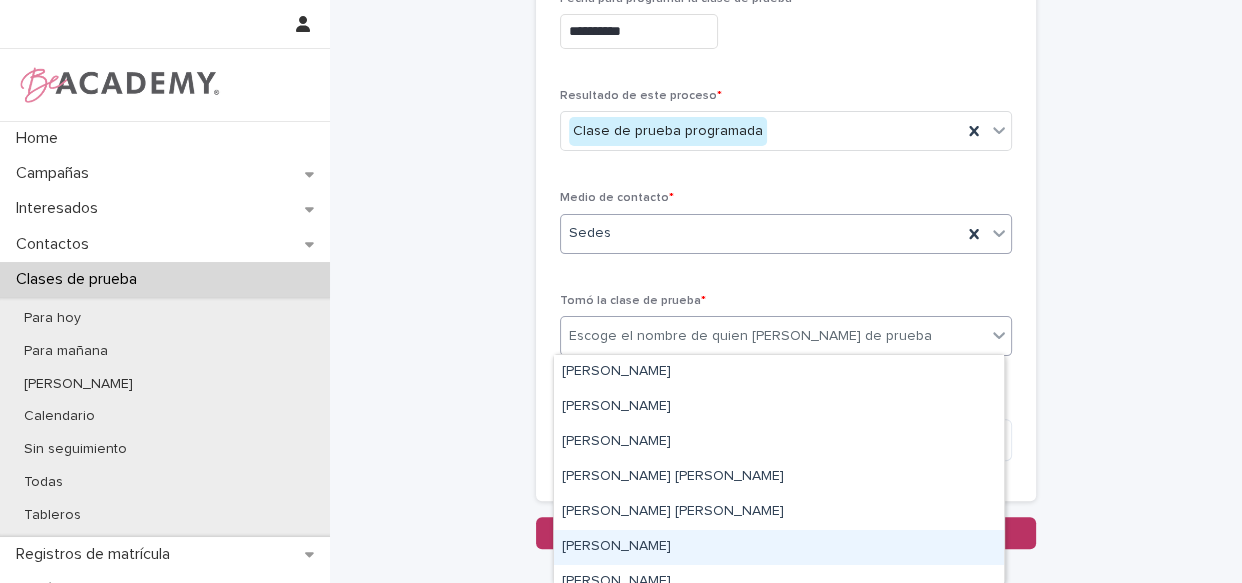 click on "Lizeth Gonzalez Mejia" at bounding box center (779, 547) 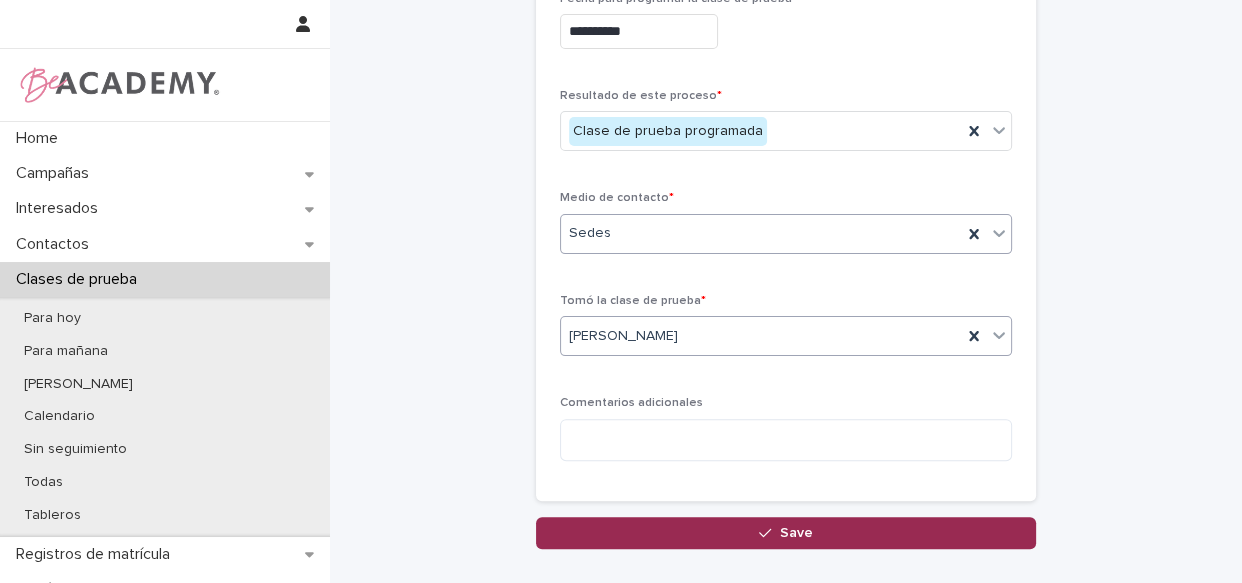 click on "Save" at bounding box center [786, 533] 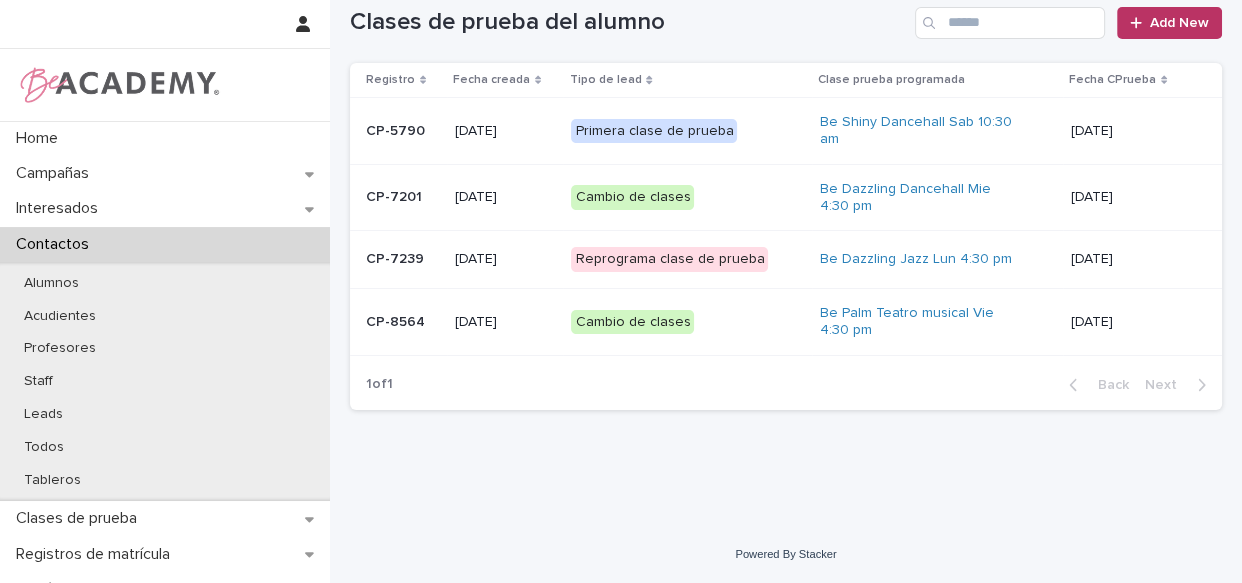 scroll, scrollTop: 0, scrollLeft: 0, axis: both 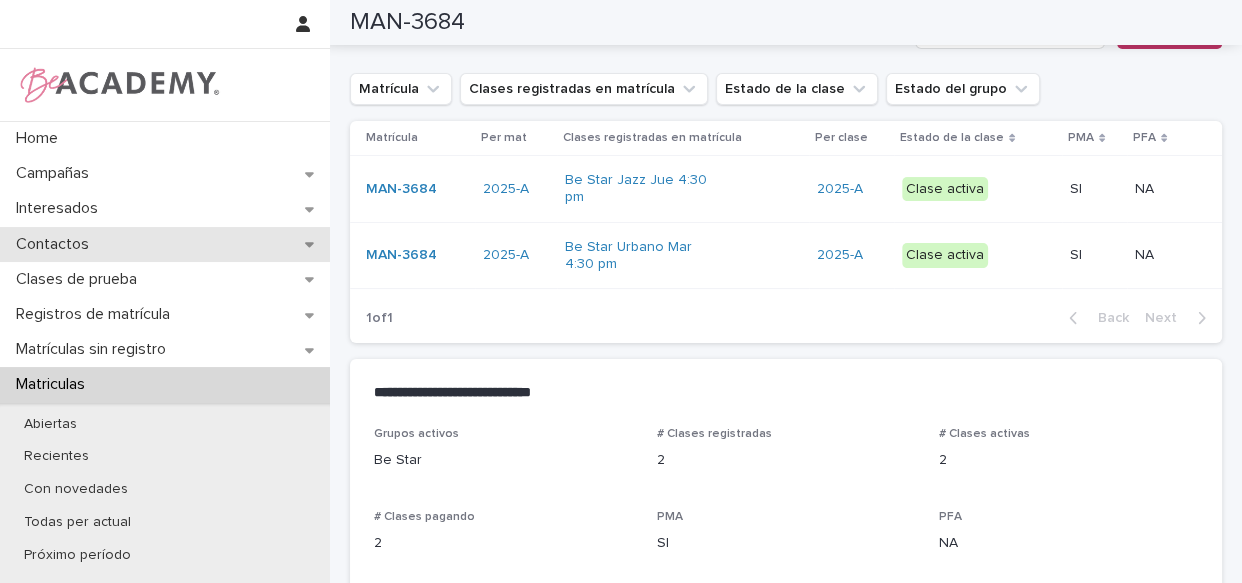 click on "Contactos" at bounding box center [165, 244] 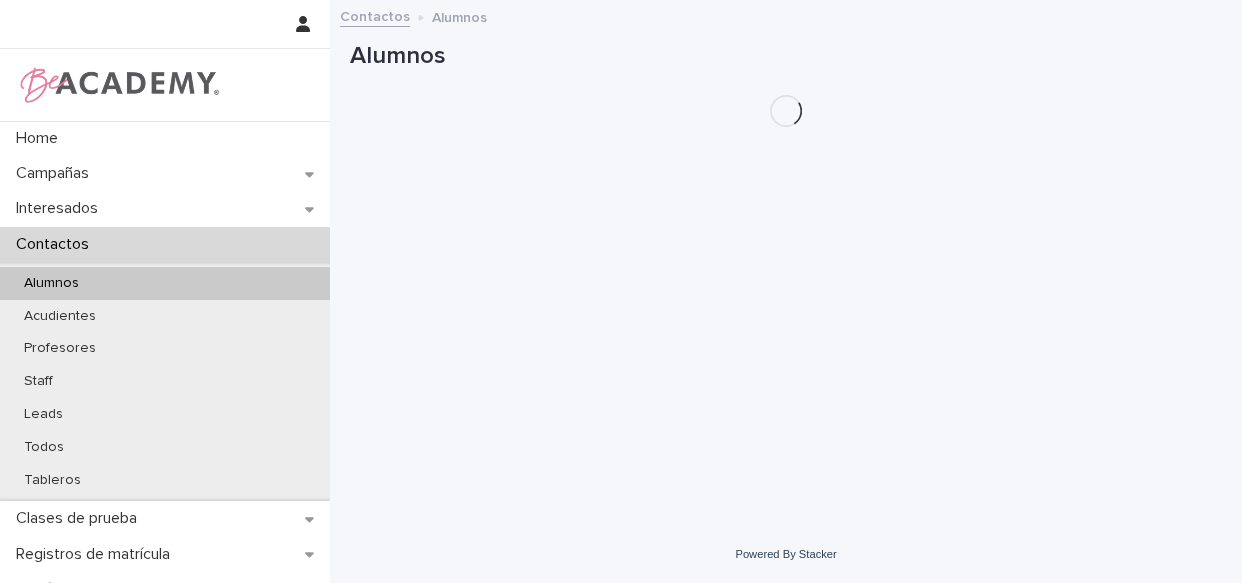 scroll, scrollTop: 0, scrollLeft: 0, axis: both 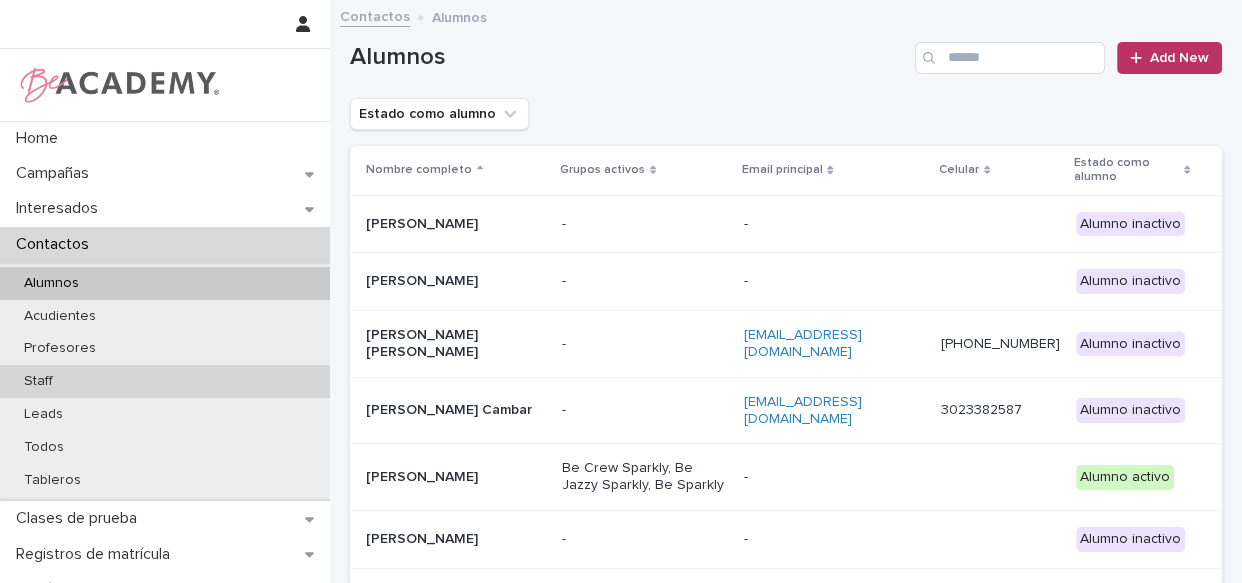 click on "Staff" at bounding box center (38, 381) 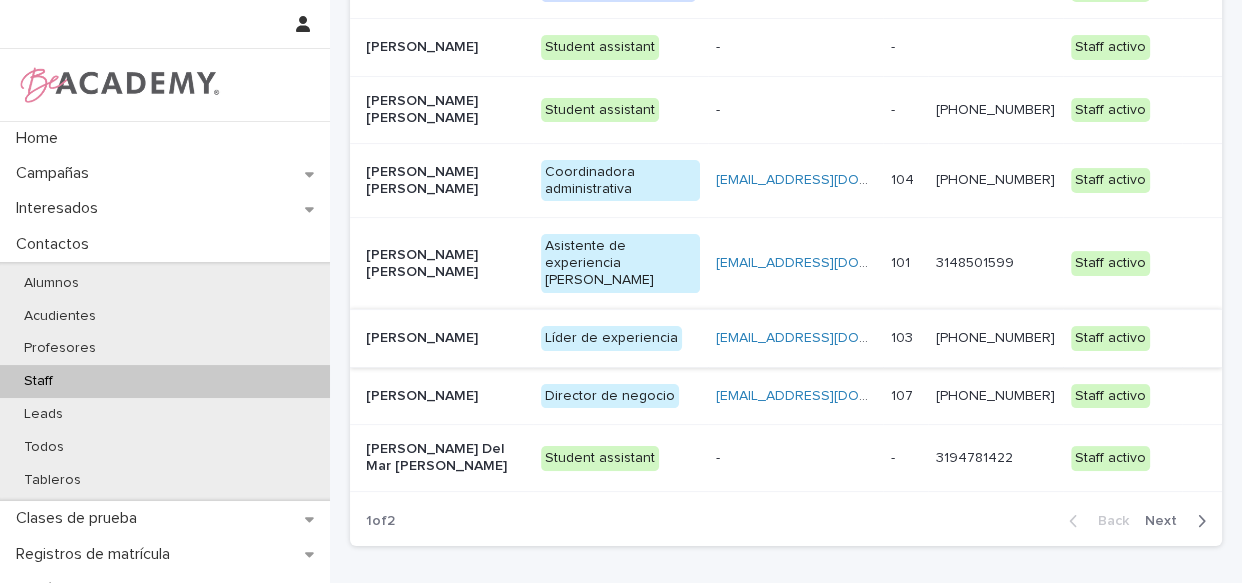 scroll, scrollTop: 454, scrollLeft: 0, axis: vertical 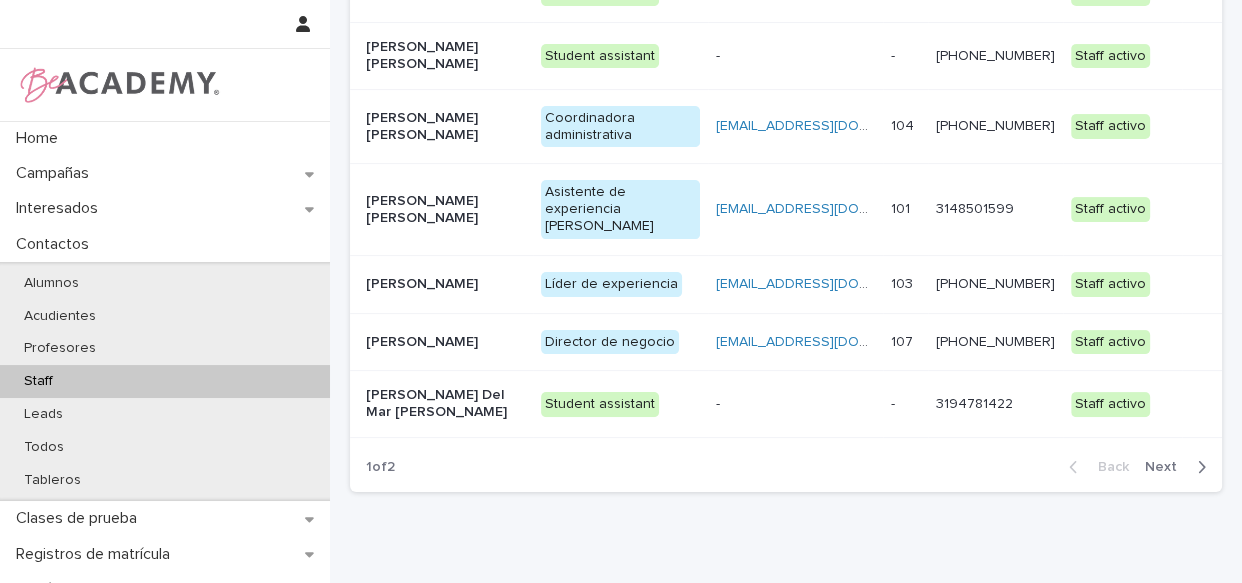 click on "Lizeth Gonzalez Mejia" at bounding box center (441, 284) 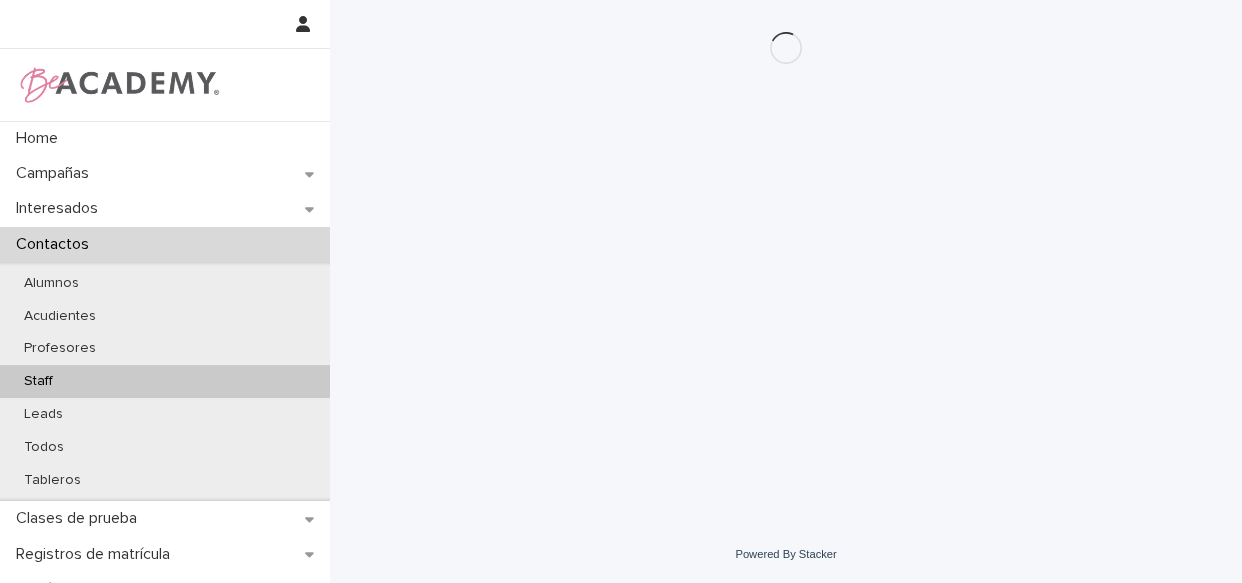 scroll, scrollTop: 0, scrollLeft: 0, axis: both 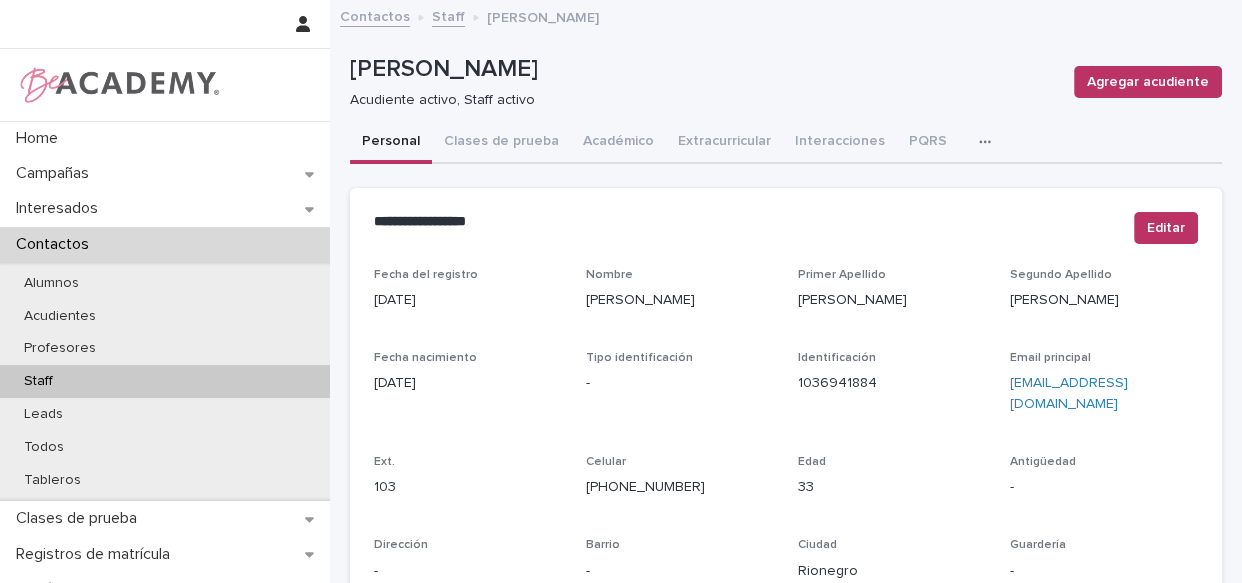 click 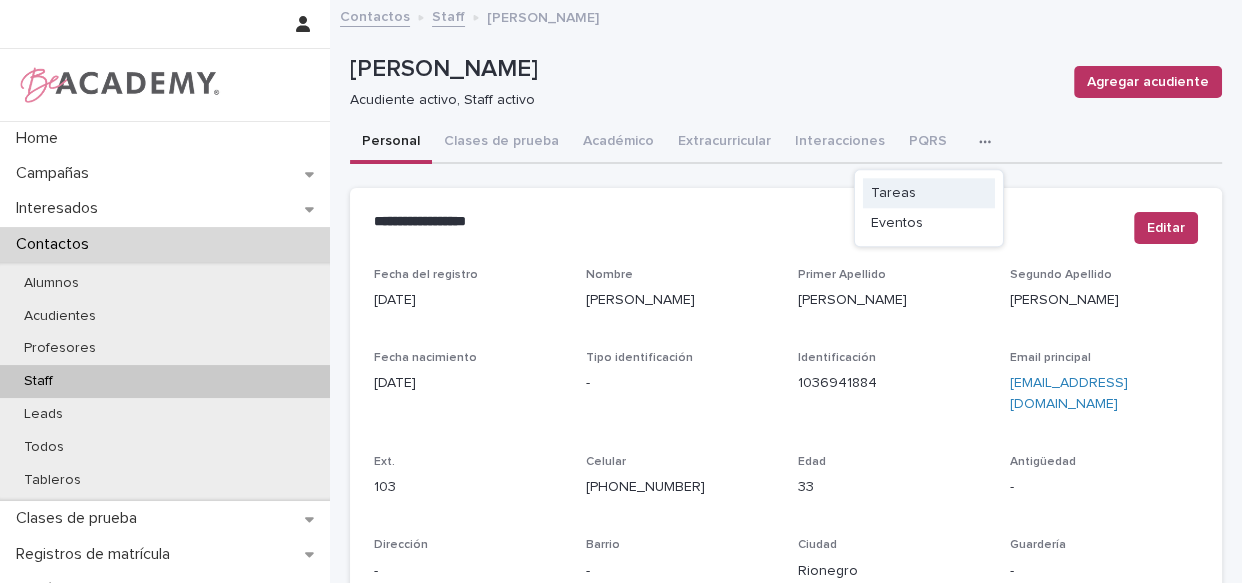 click on "Tareas" at bounding box center (929, 193) 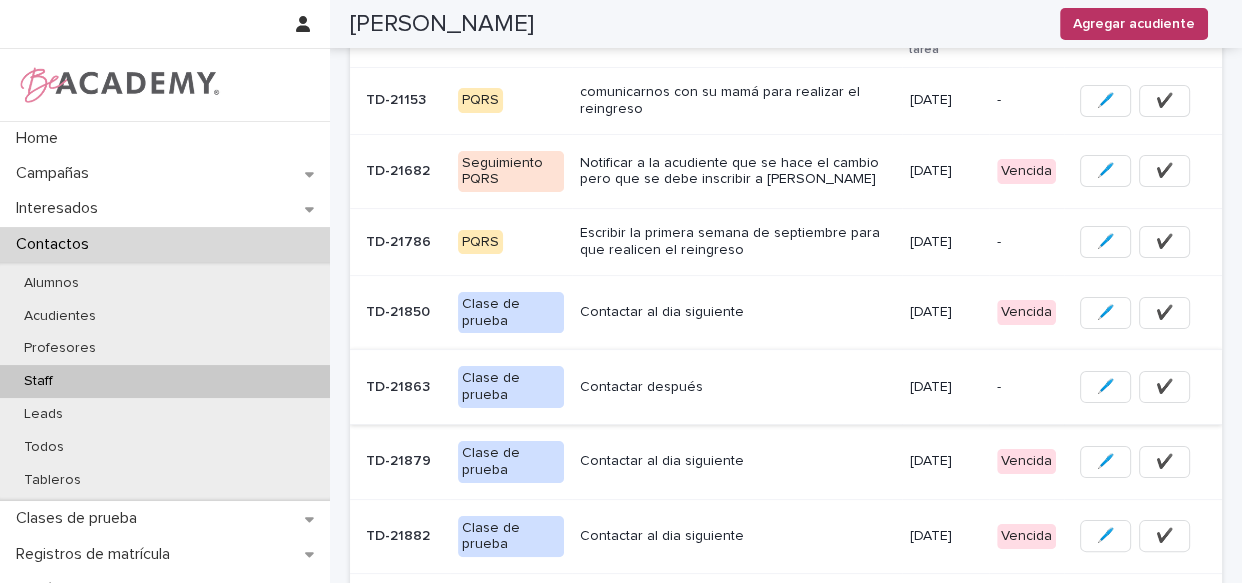 scroll, scrollTop: 299, scrollLeft: 0, axis: vertical 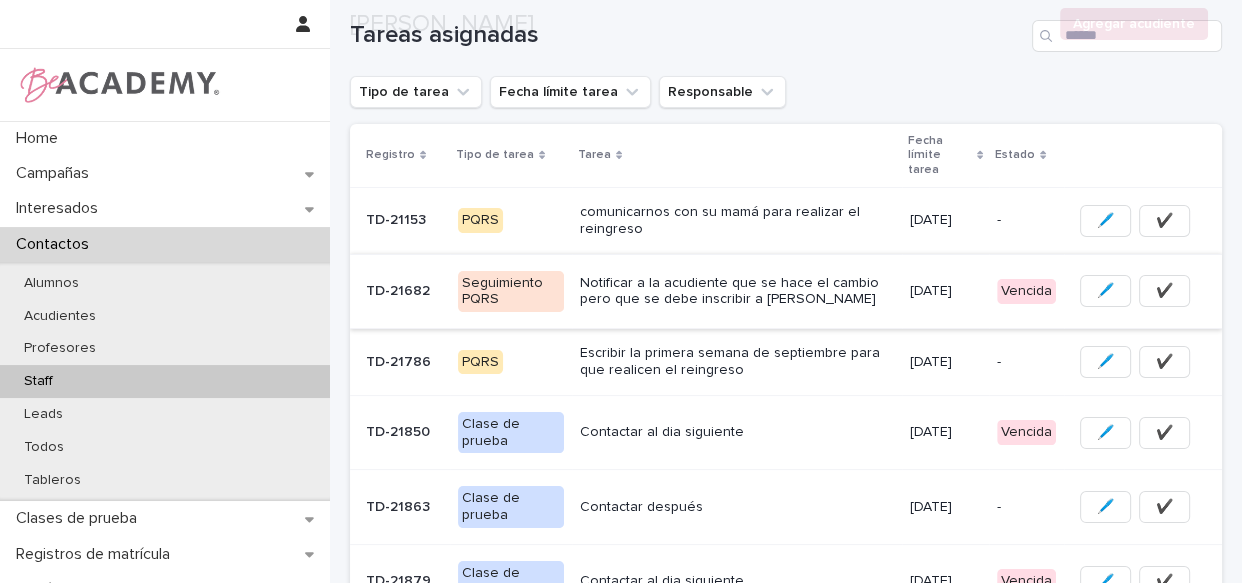 click on "✔️" at bounding box center [1164, 291] 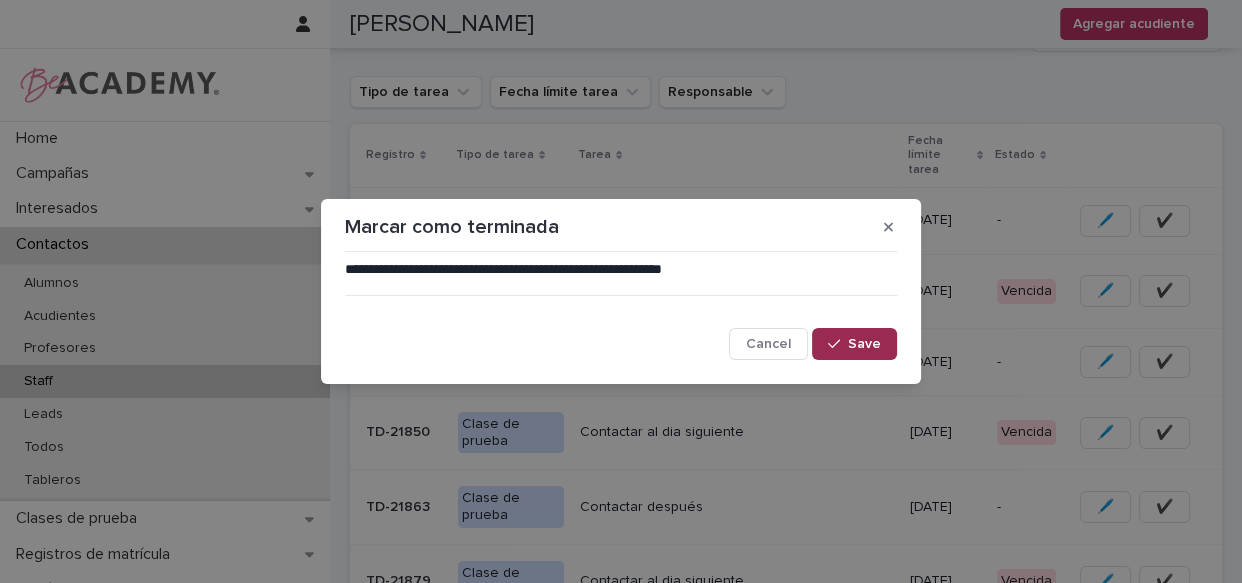 click on "Save" at bounding box center (854, 344) 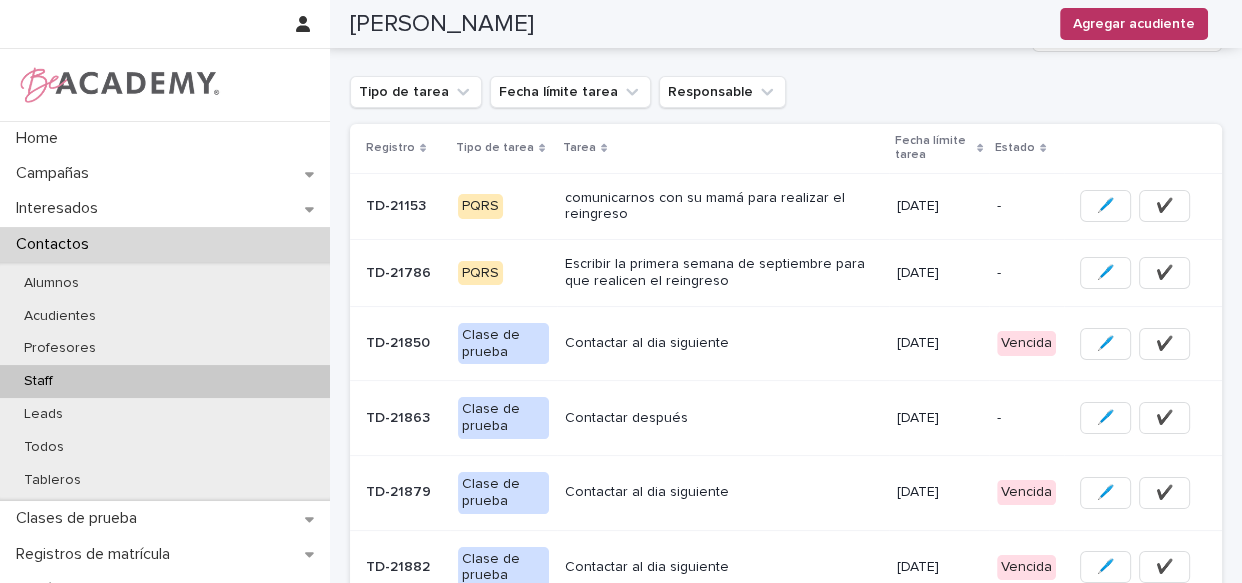 scroll, scrollTop: 170, scrollLeft: 0, axis: vertical 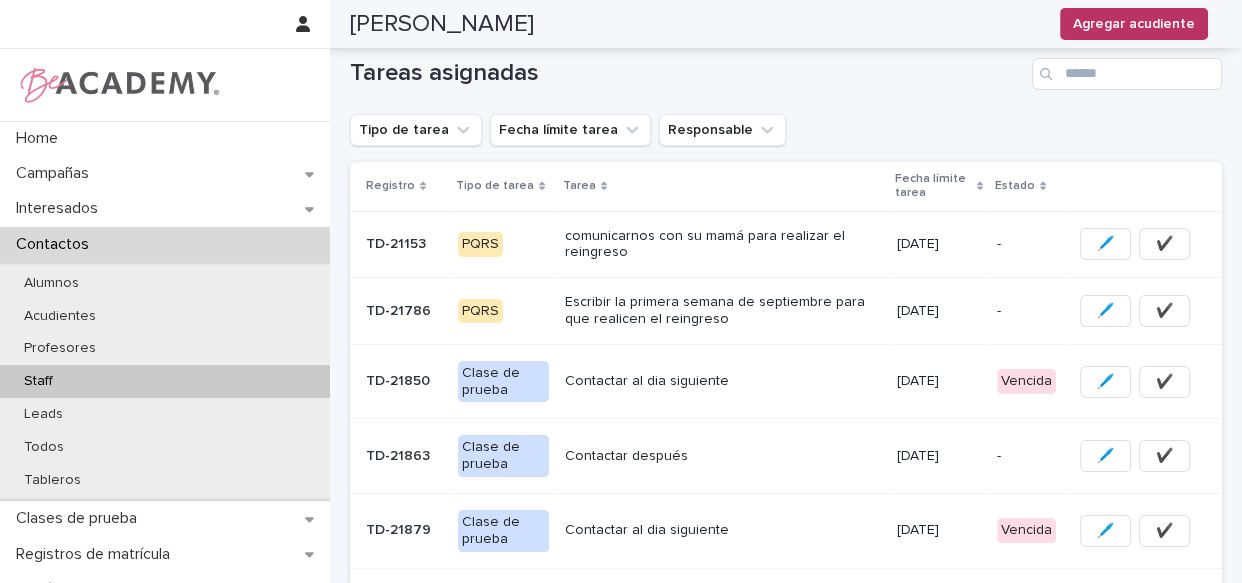 click on "Contactar al dia siguiente" at bounding box center [723, 381] 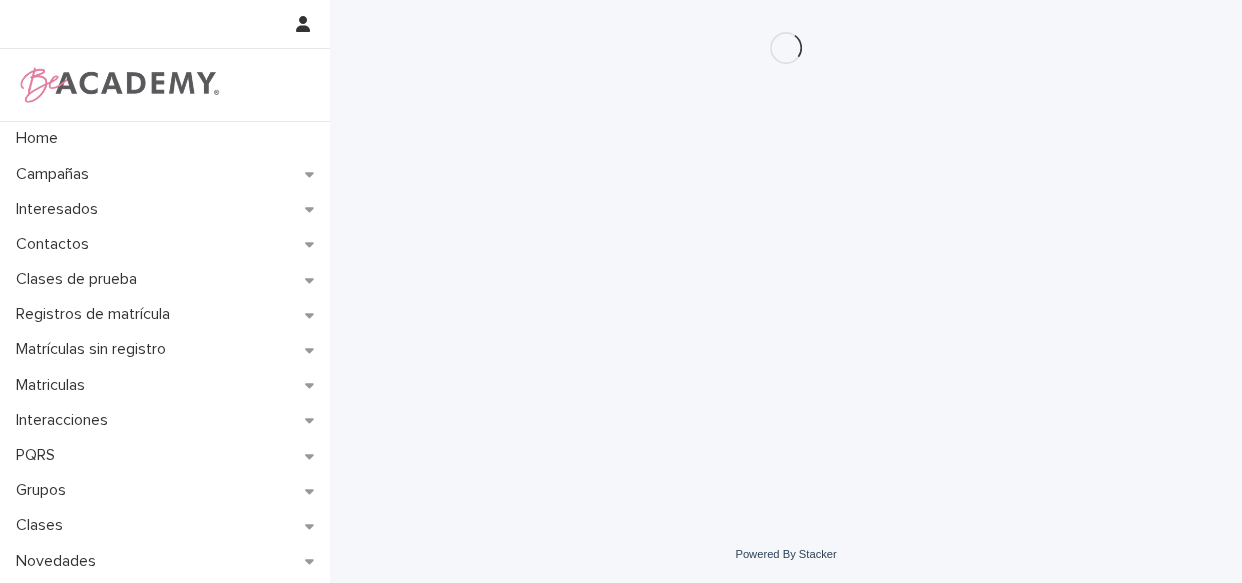 scroll, scrollTop: 0, scrollLeft: 0, axis: both 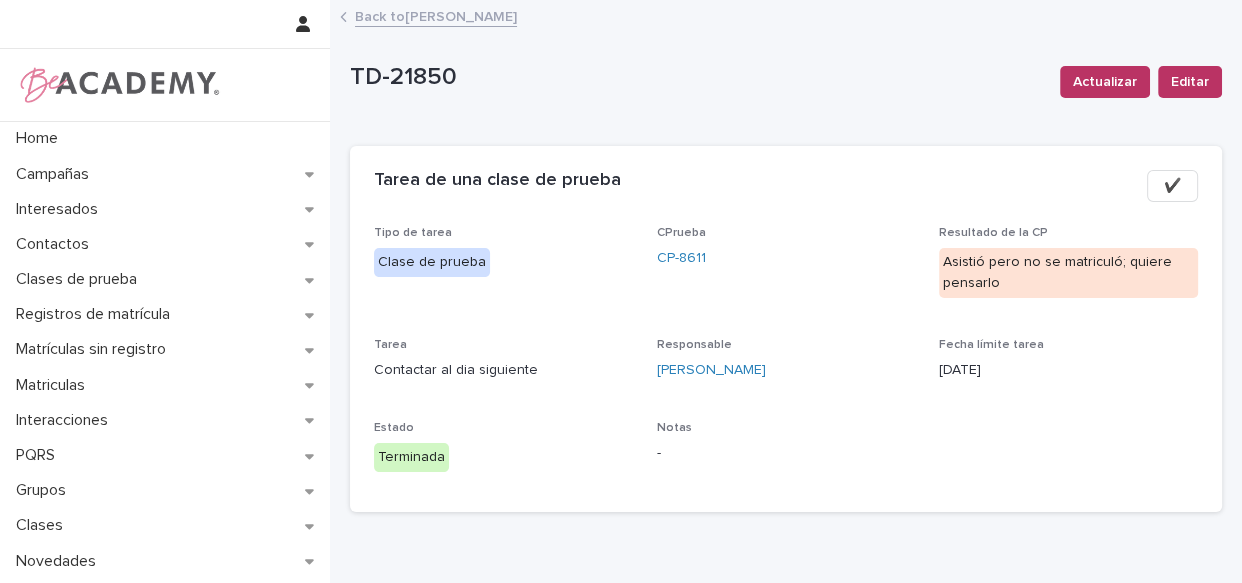 click on "✔️" at bounding box center (1172, 186) 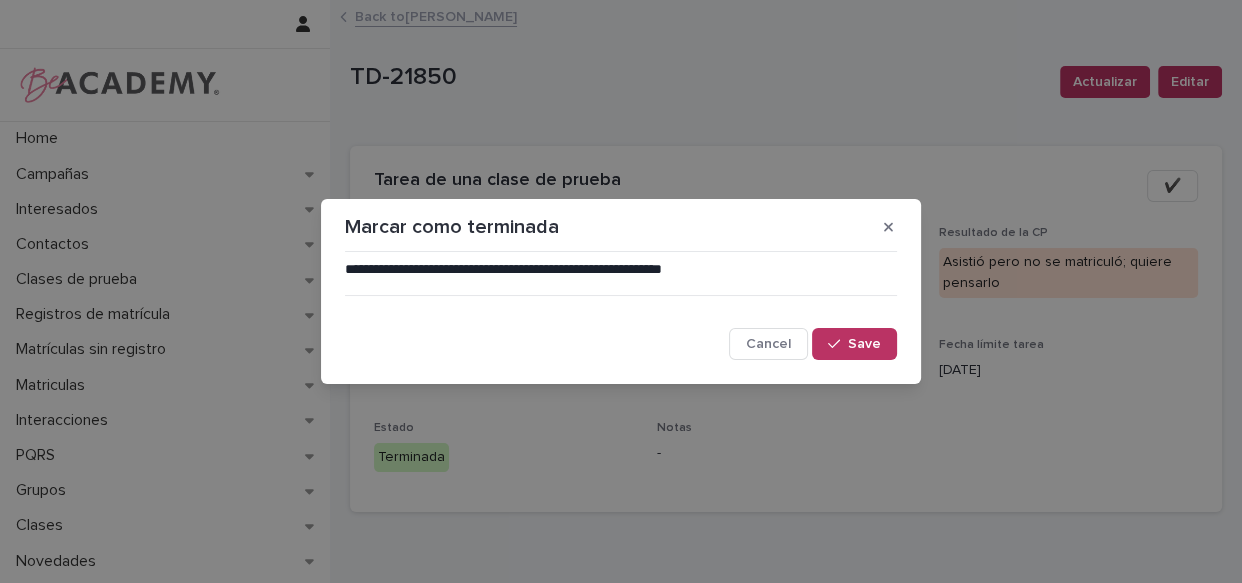 drag, startPoint x: 720, startPoint y: 125, endPoint x: 373, endPoint y: 6, distance: 366.83783 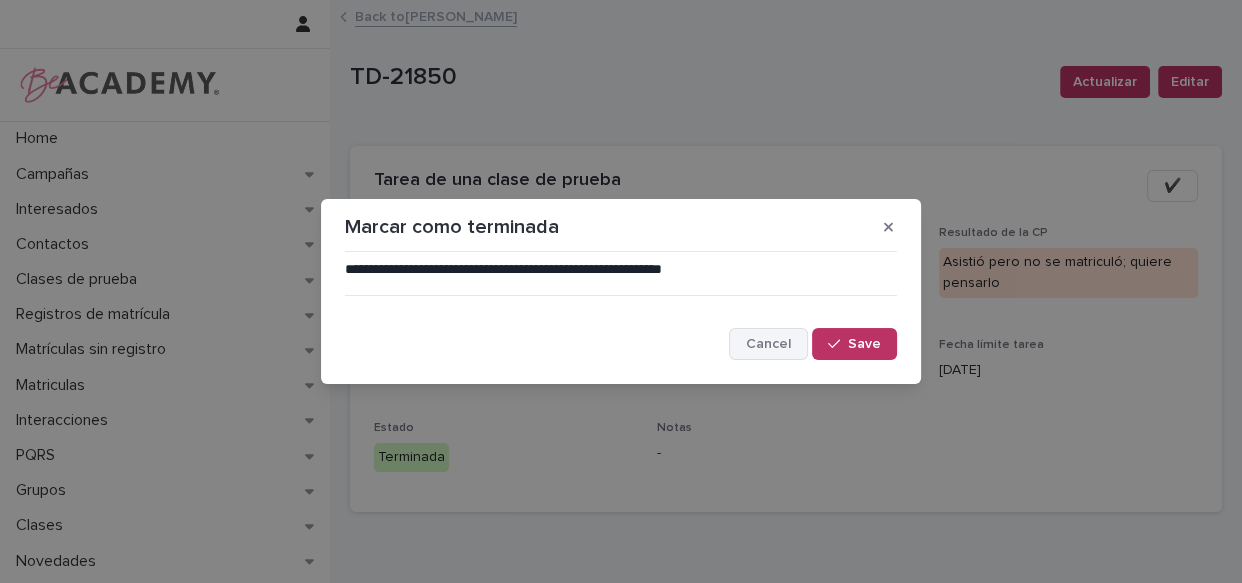 click on "Cancel" at bounding box center (768, 344) 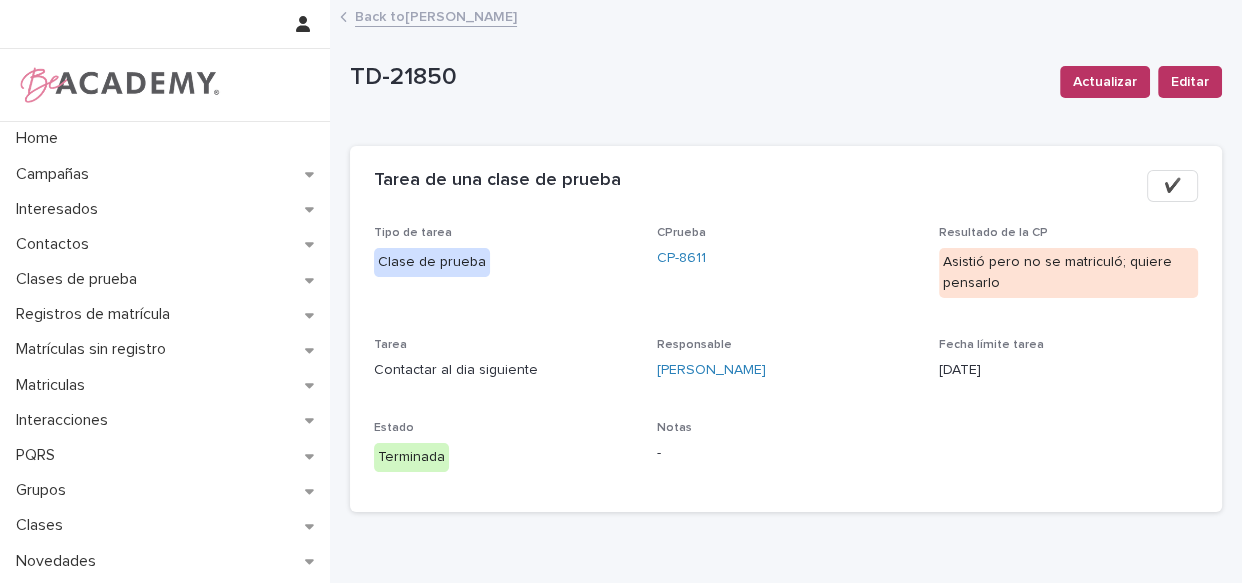 click on "Back to  Lizeth Gonzalez Mejia" at bounding box center [436, 15] 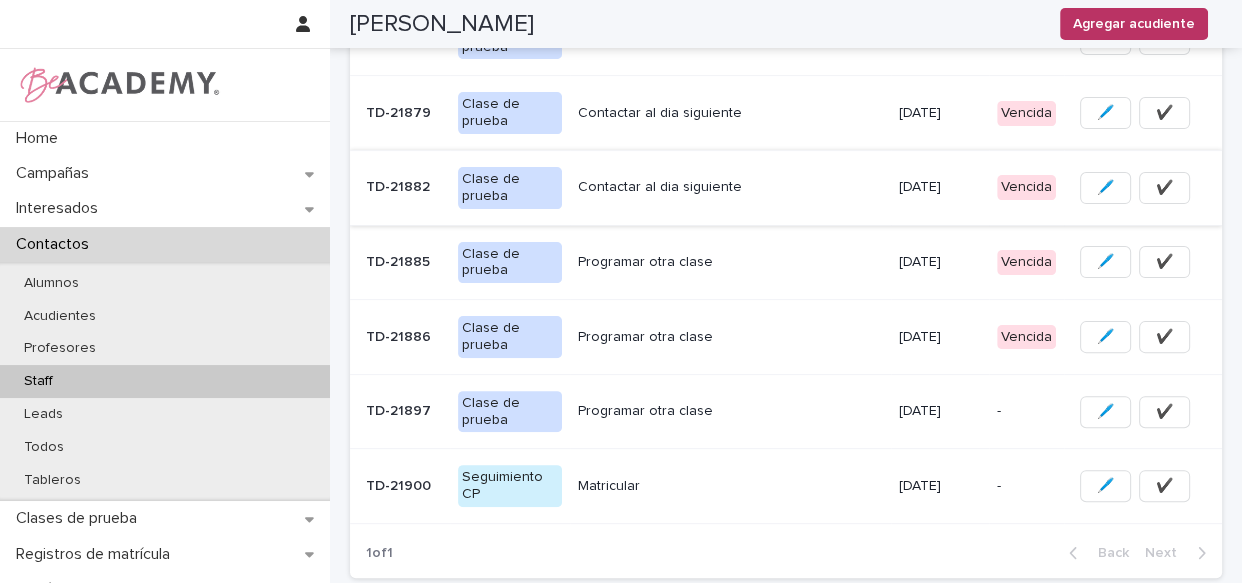 scroll, scrollTop: 454, scrollLeft: 0, axis: vertical 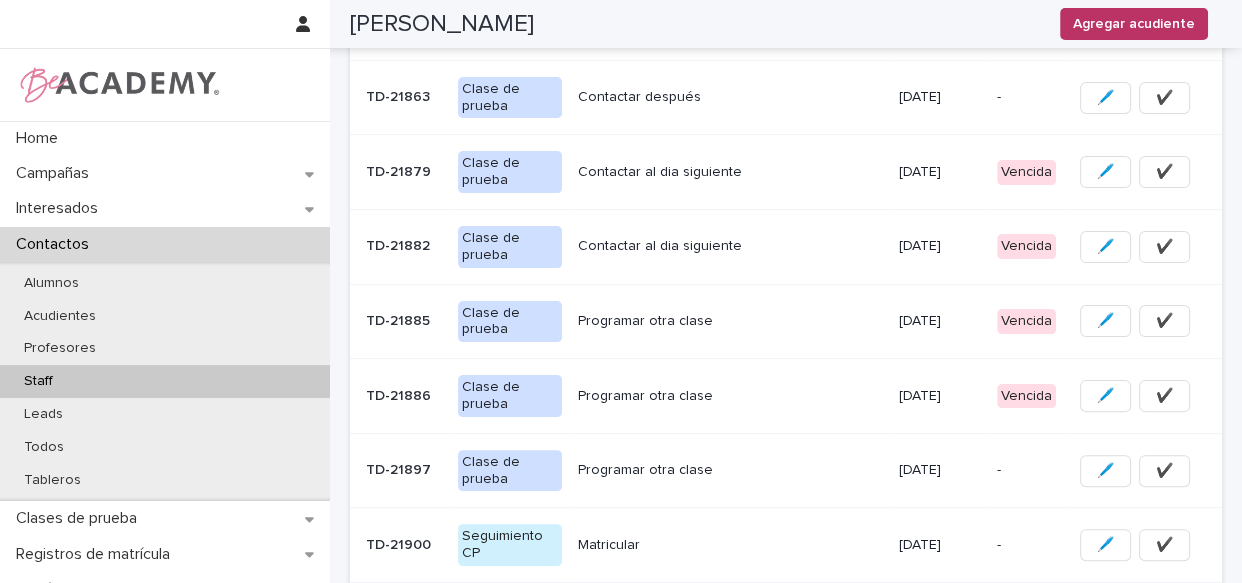 click on "Contactar al dia siguiente" at bounding box center (730, 172) 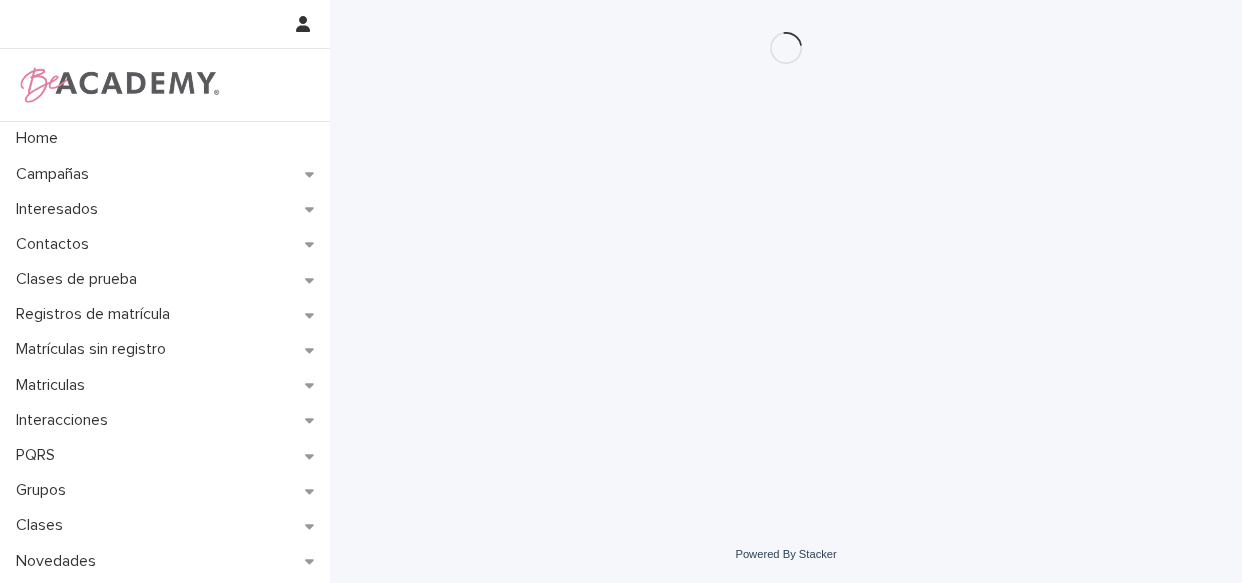 scroll, scrollTop: 0, scrollLeft: 0, axis: both 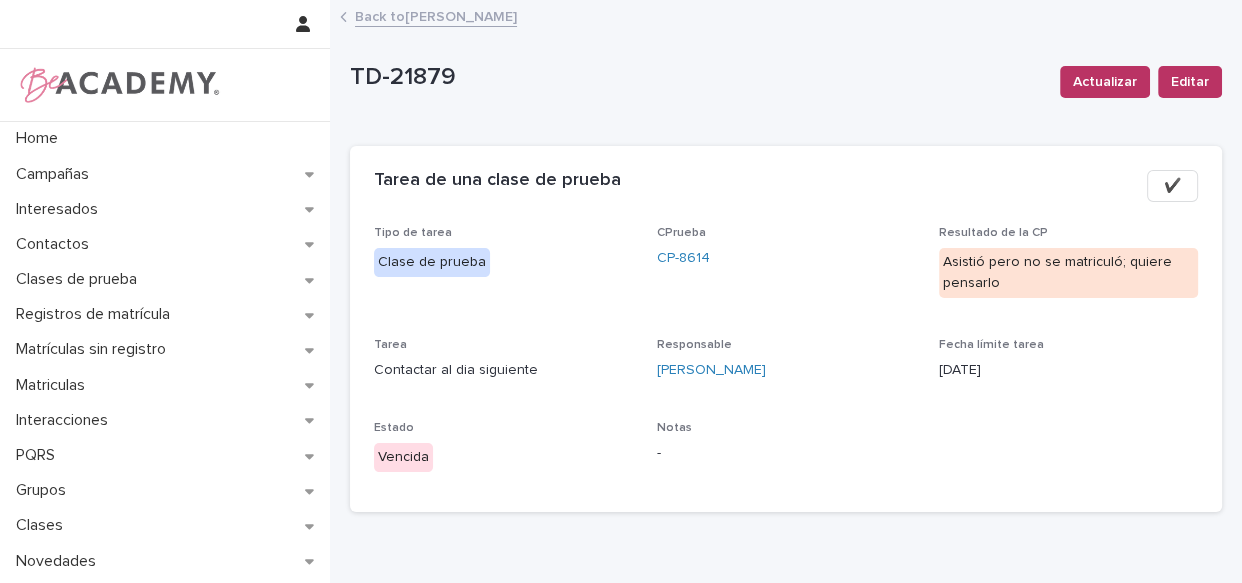 click on "✔️" at bounding box center [1172, 186] 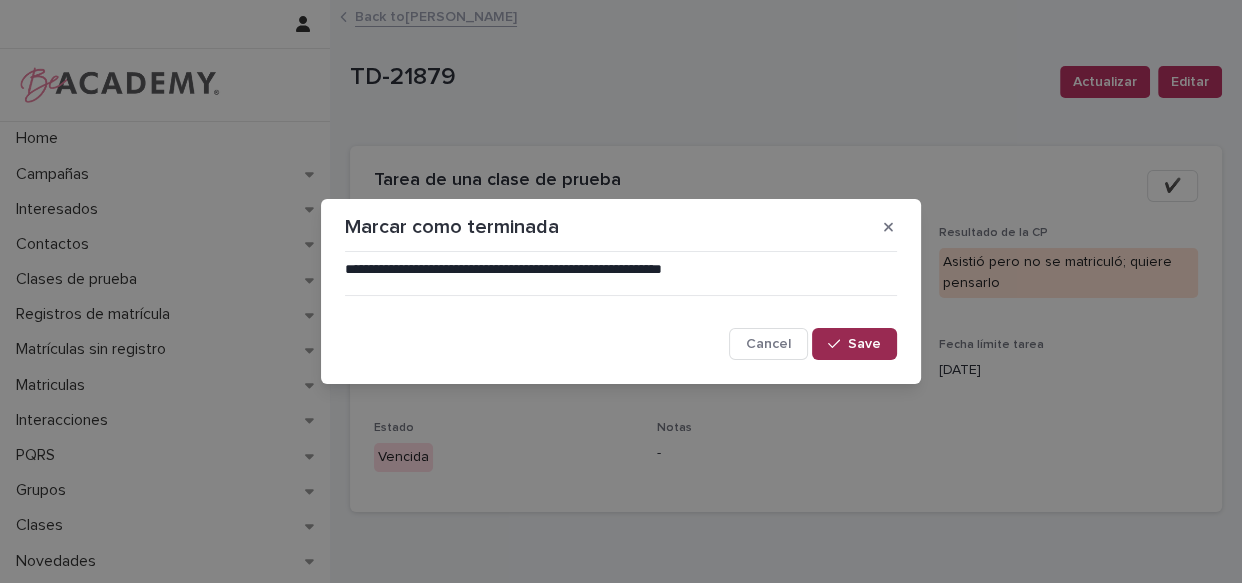 click on "Save" at bounding box center [864, 344] 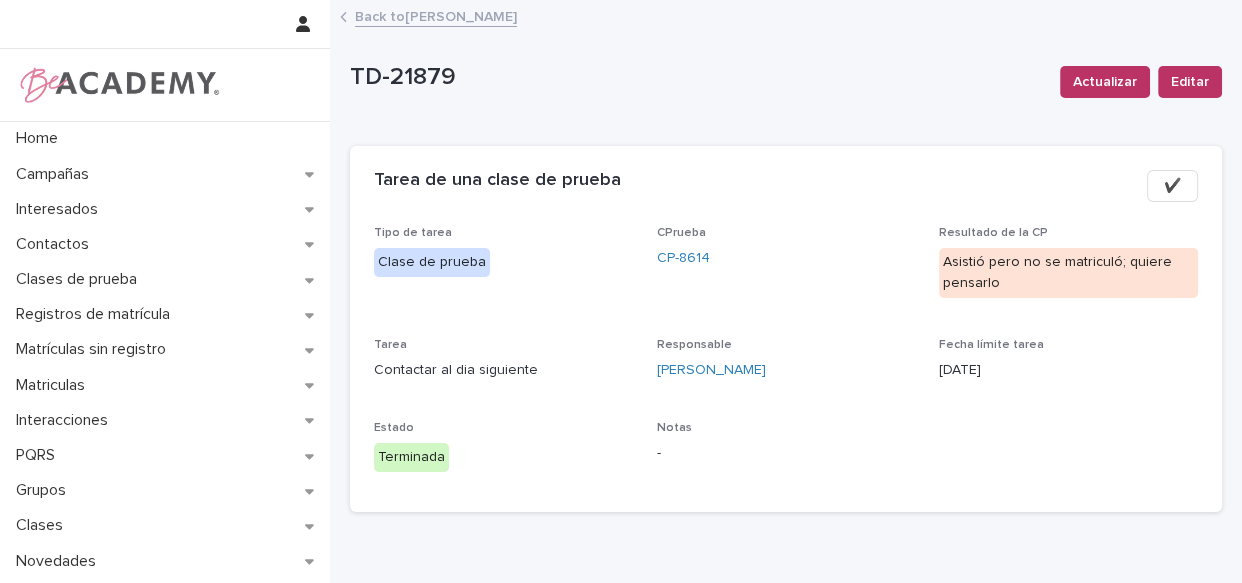 click on "Back to  Lizeth Gonzalez Mejia" at bounding box center (436, 15) 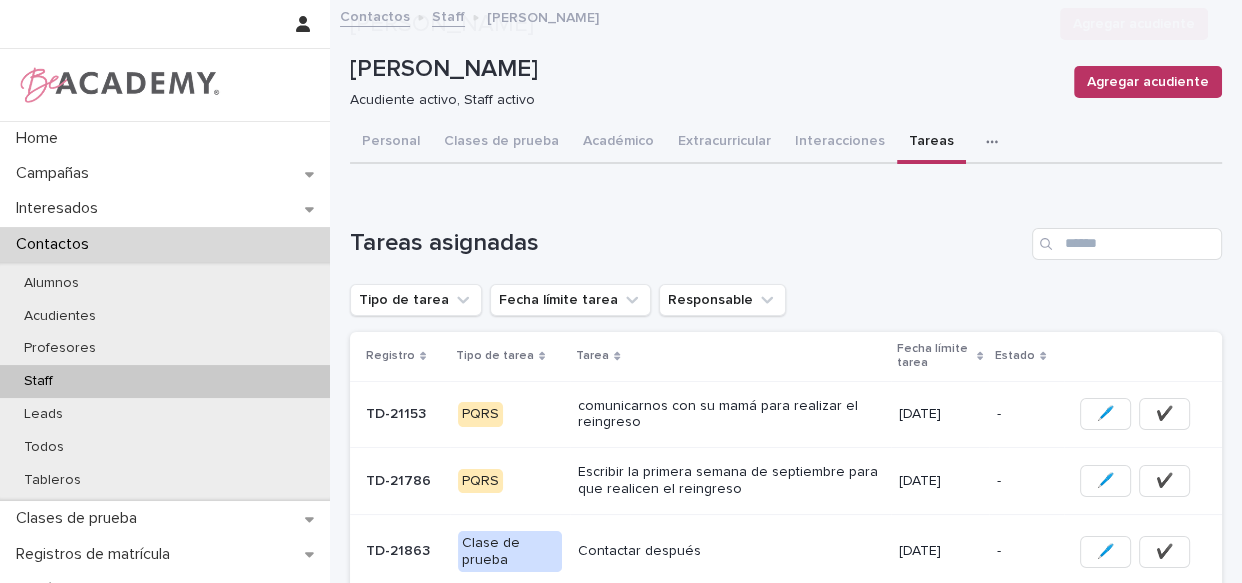click on "Contactar al dia siguiente" at bounding box center (730, 626) 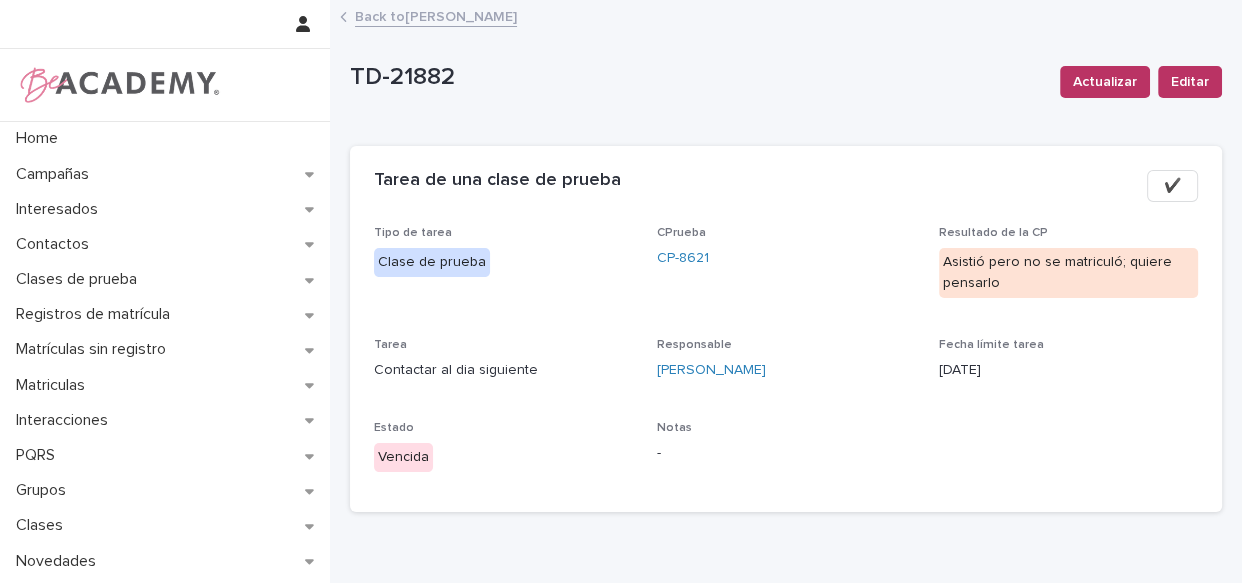click on "✔️" at bounding box center (1172, 186) 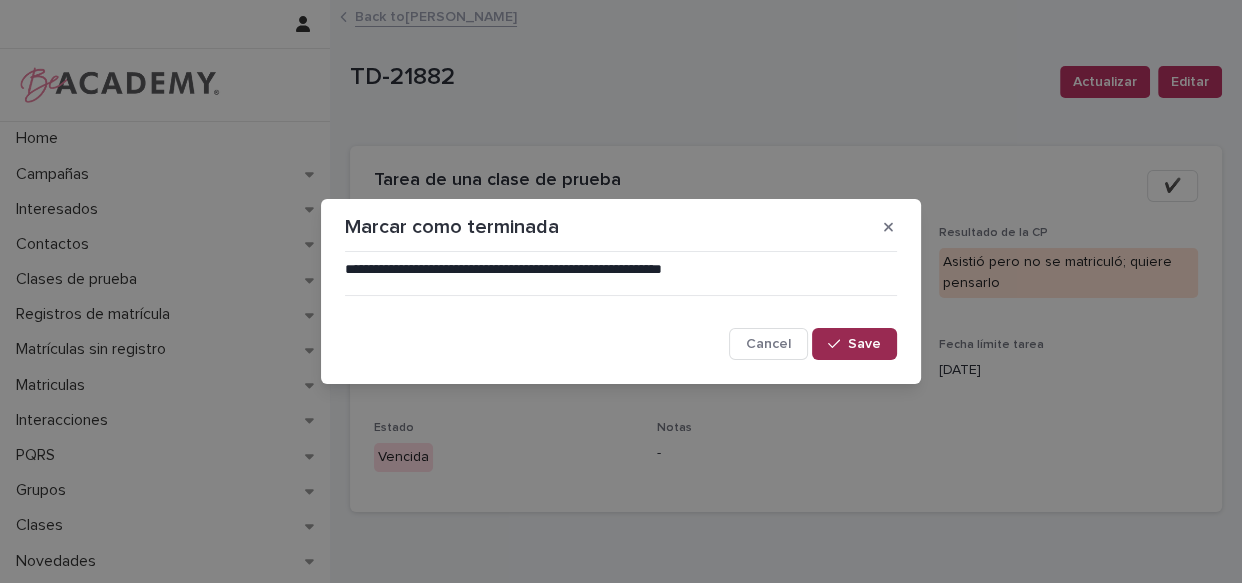 click on "Save" at bounding box center (864, 344) 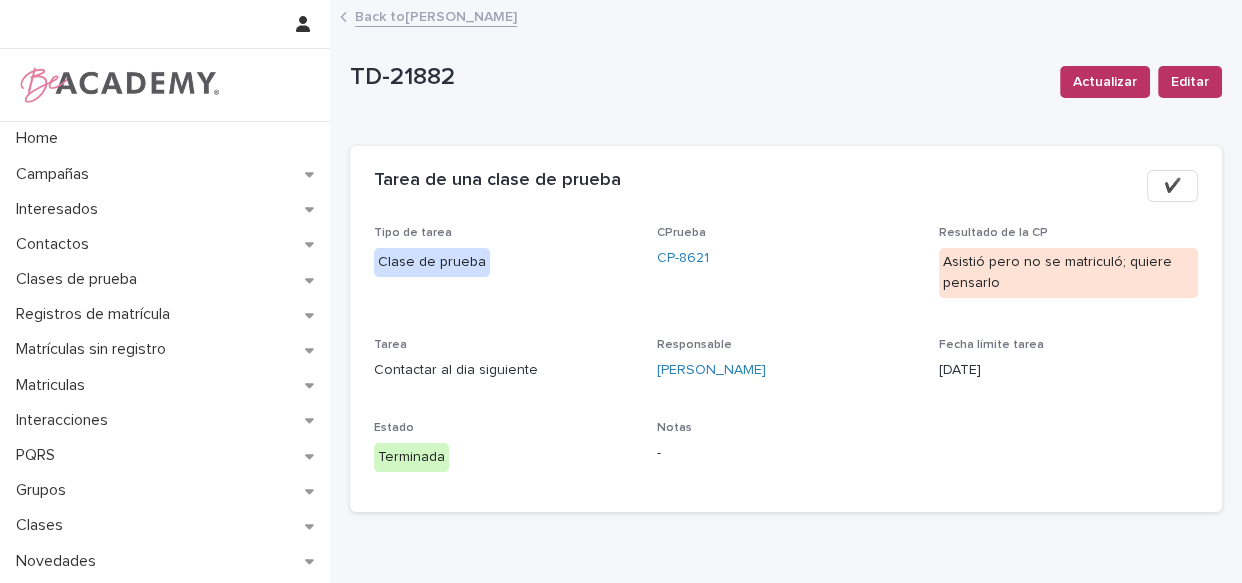click on "Back to  Lizeth Gonzalez Mejia" at bounding box center [436, 15] 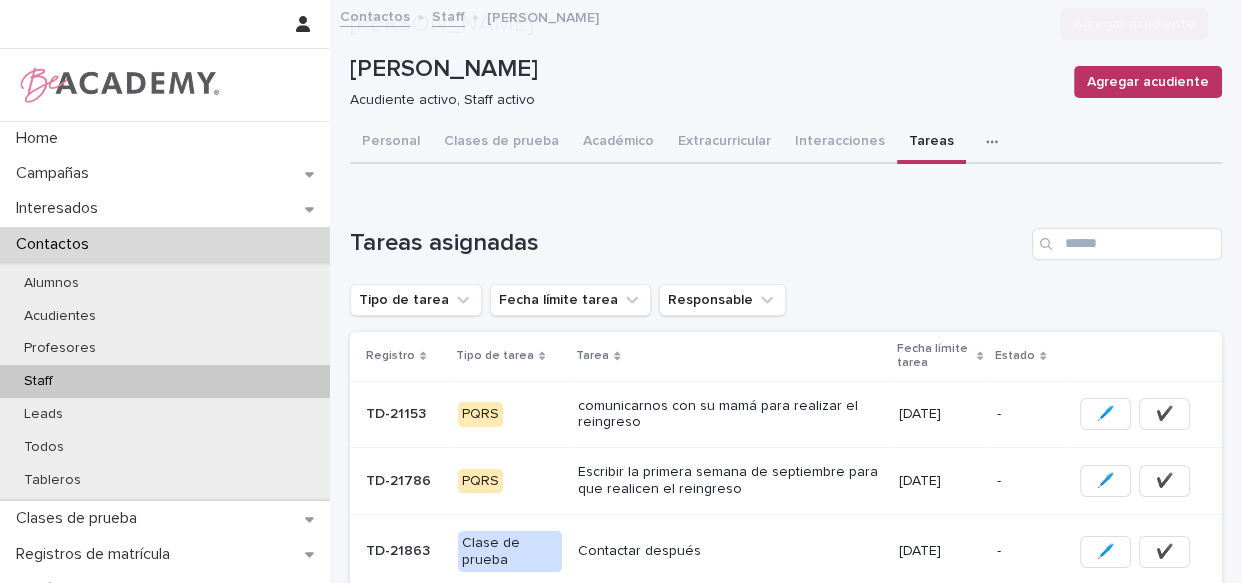 scroll, scrollTop: 437, scrollLeft: 0, axis: vertical 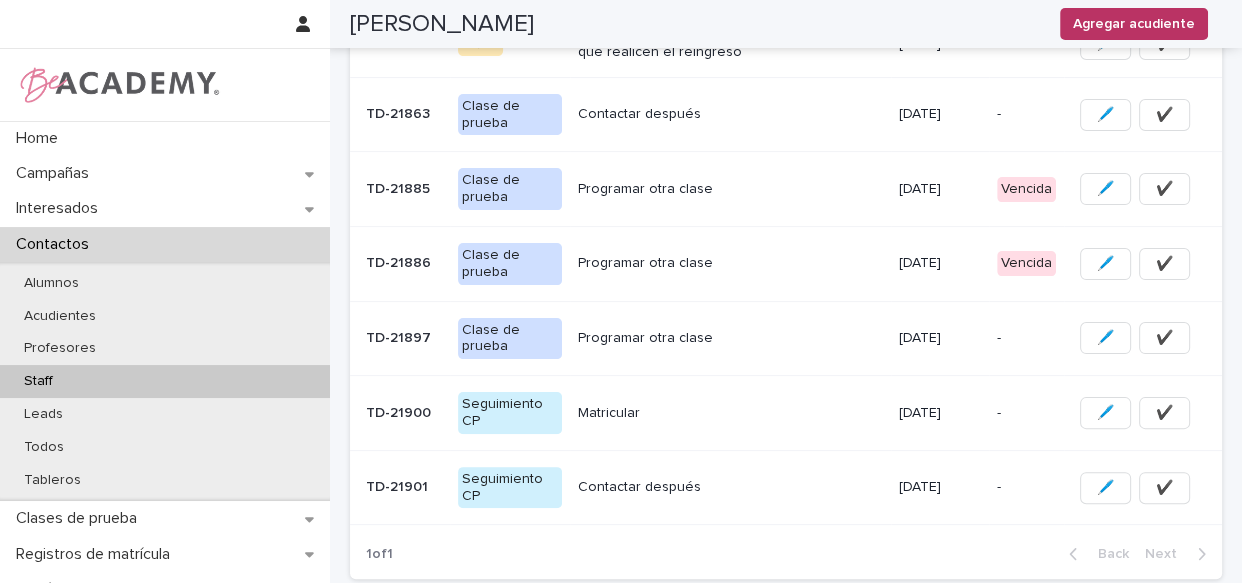 click on "Programar otra clase" at bounding box center (730, 189) 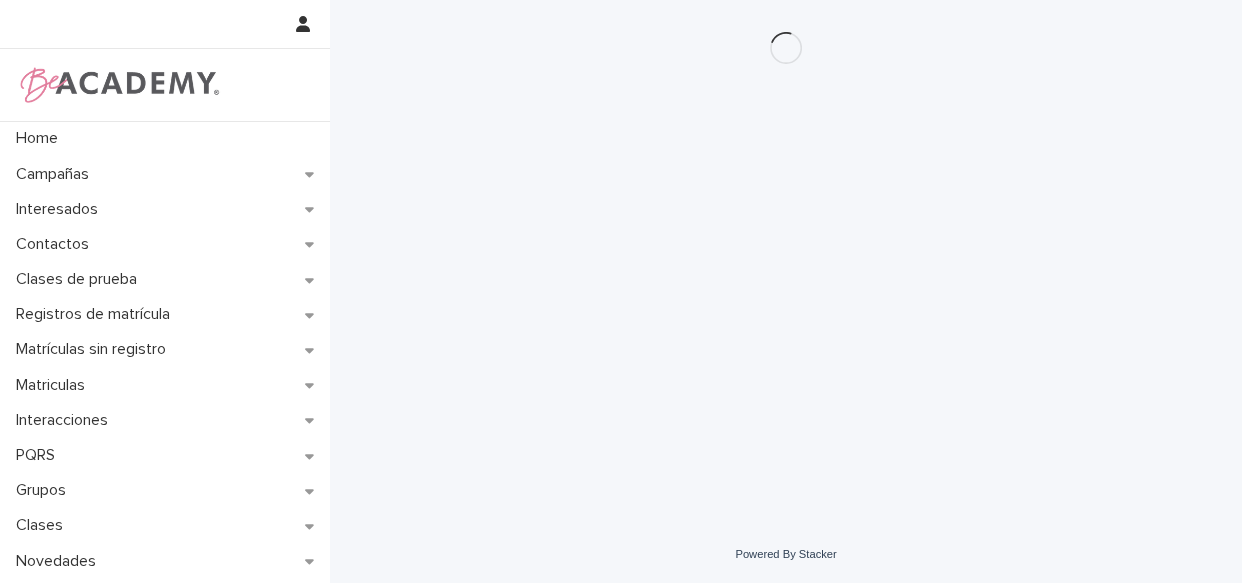 scroll, scrollTop: 0, scrollLeft: 0, axis: both 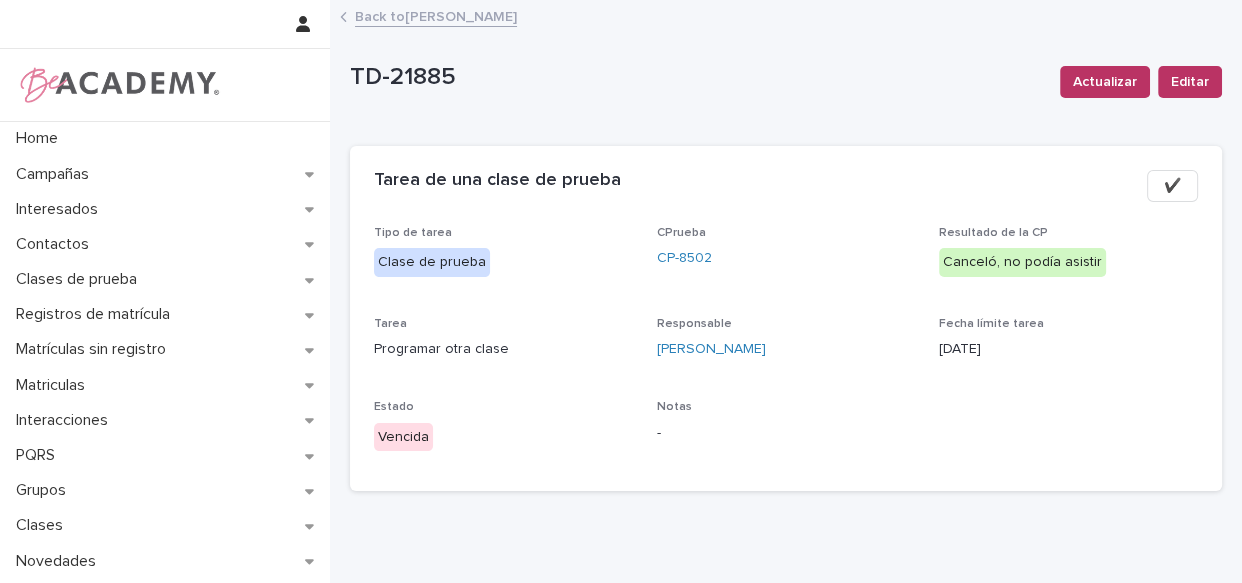 click on "✔️" at bounding box center (1172, 186) 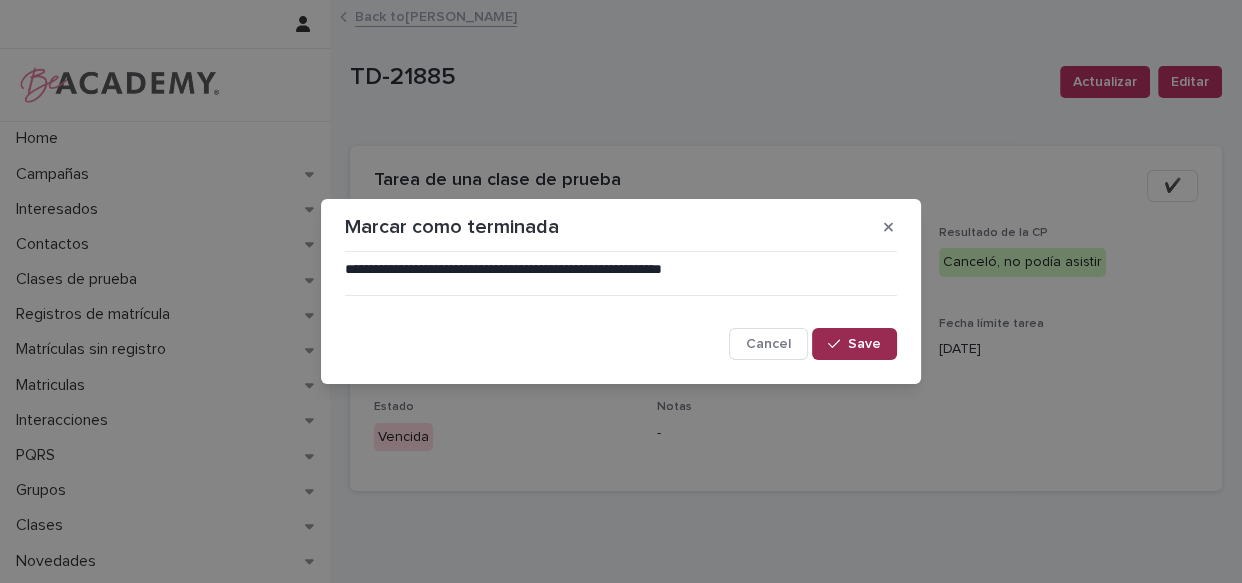 click on "Save" at bounding box center [864, 344] 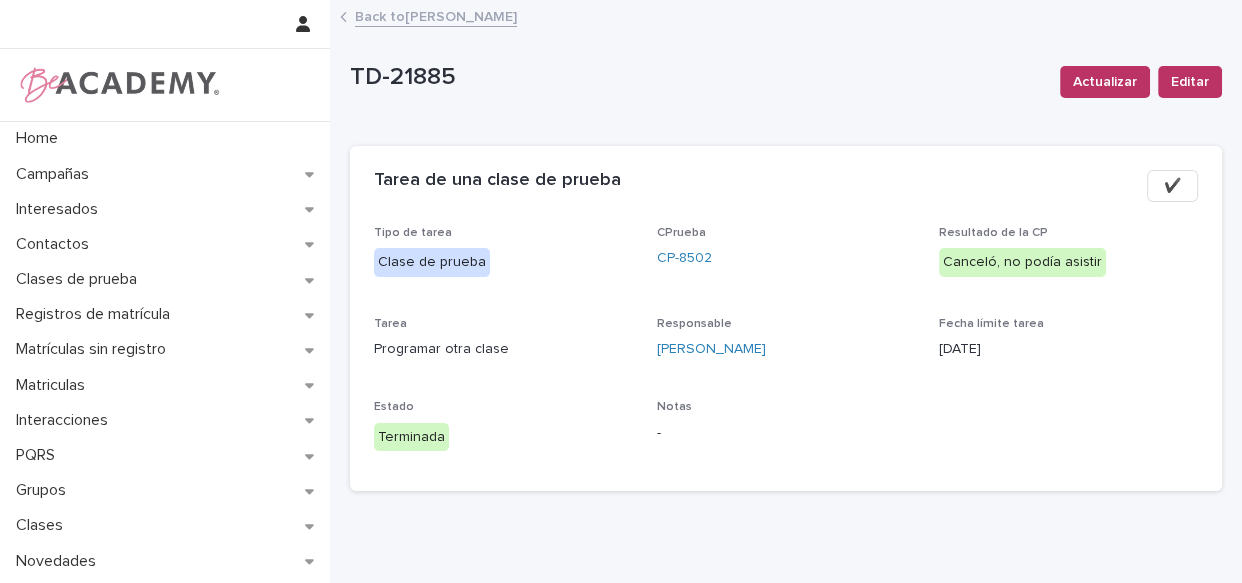 click on "Back to  Lizeth Gonzalez Mejia" at bounding box center [436, 15] 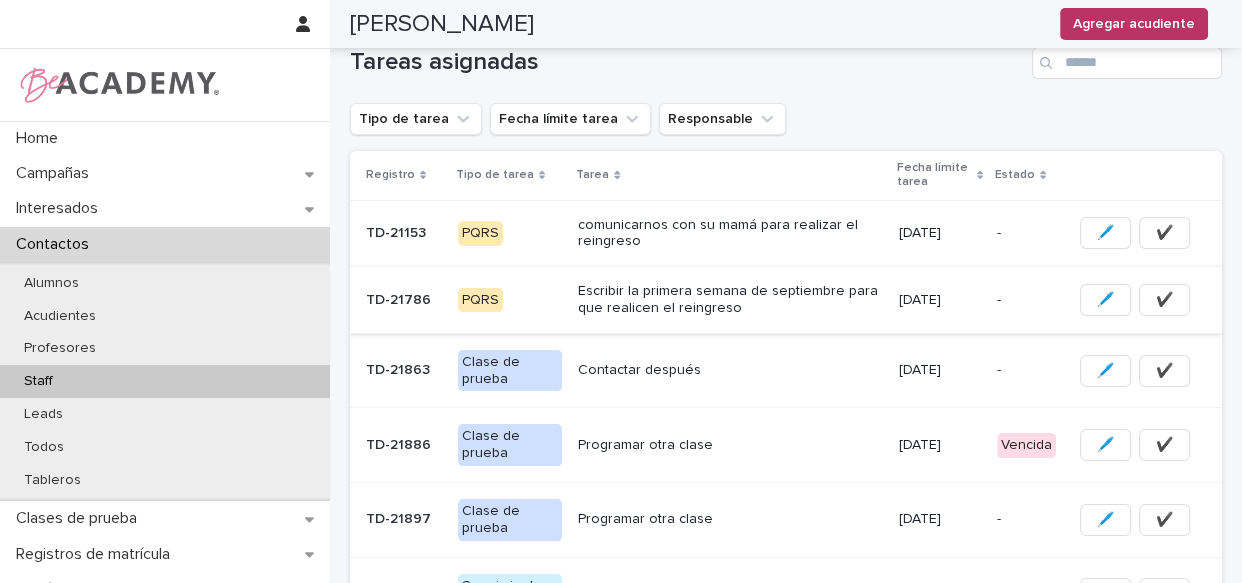 scroll, scrollTop: 363, scrollLeft: 0, axis: vertical 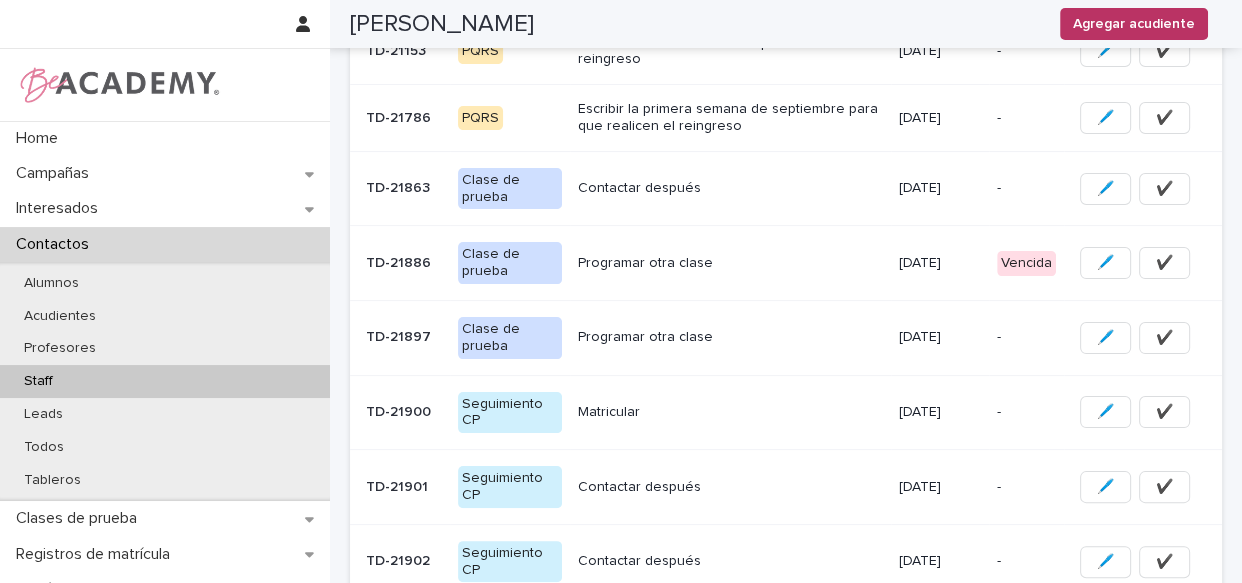 click on "Programar otra clase" at bounding box center [730, 263] 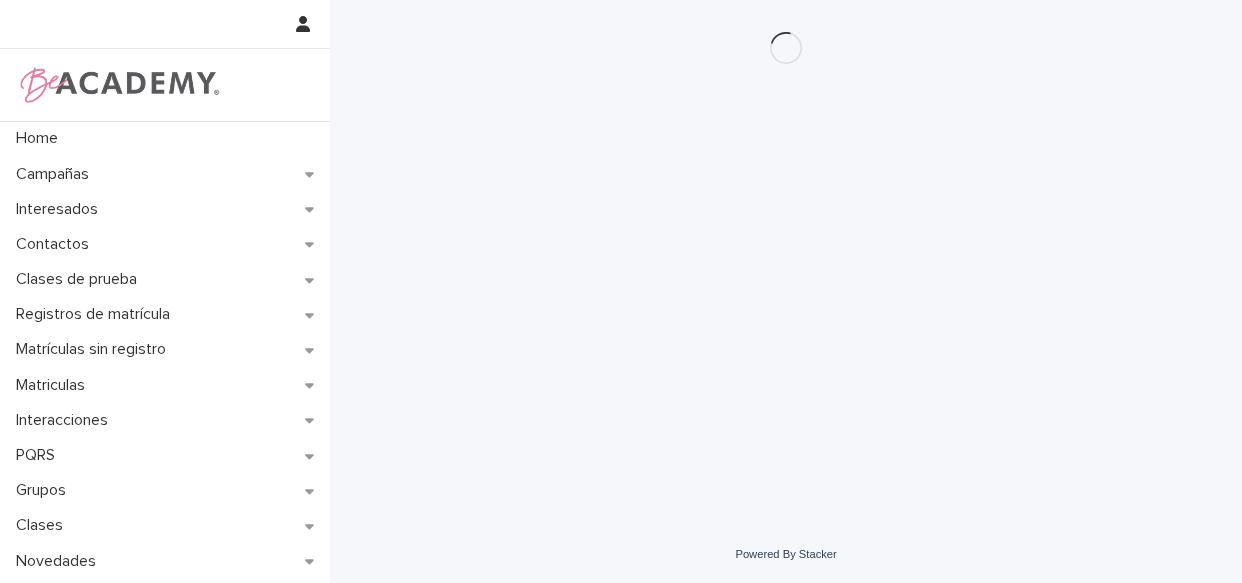 scroll, scrollTop: 0, scrollLeft: 0, axis: both 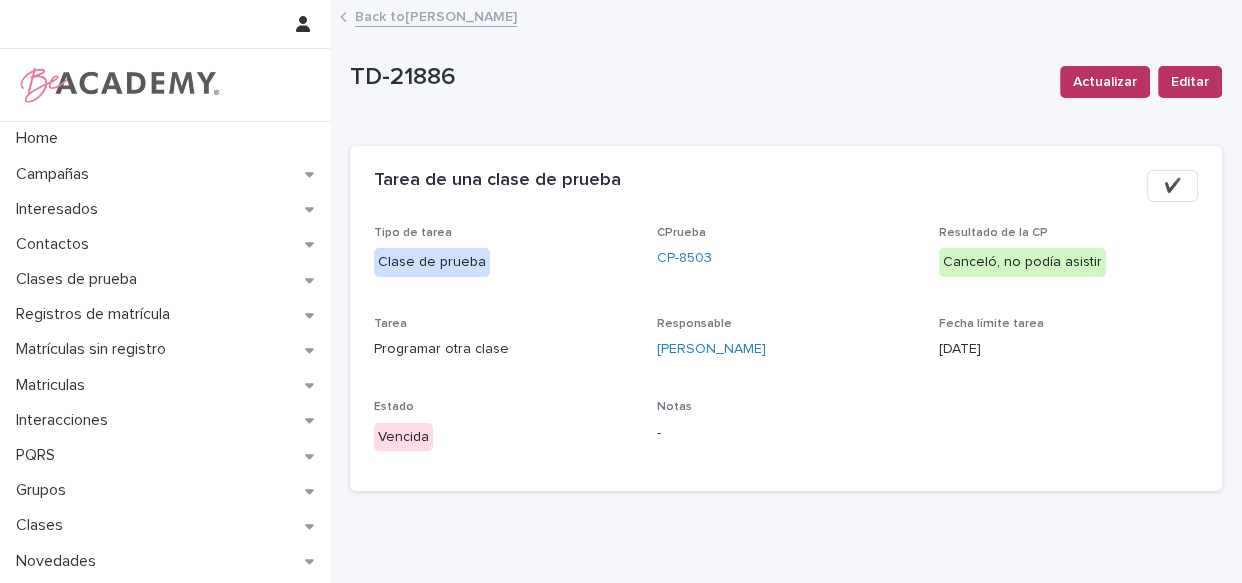 click on "✔️" at bounding box center [1172, 186] 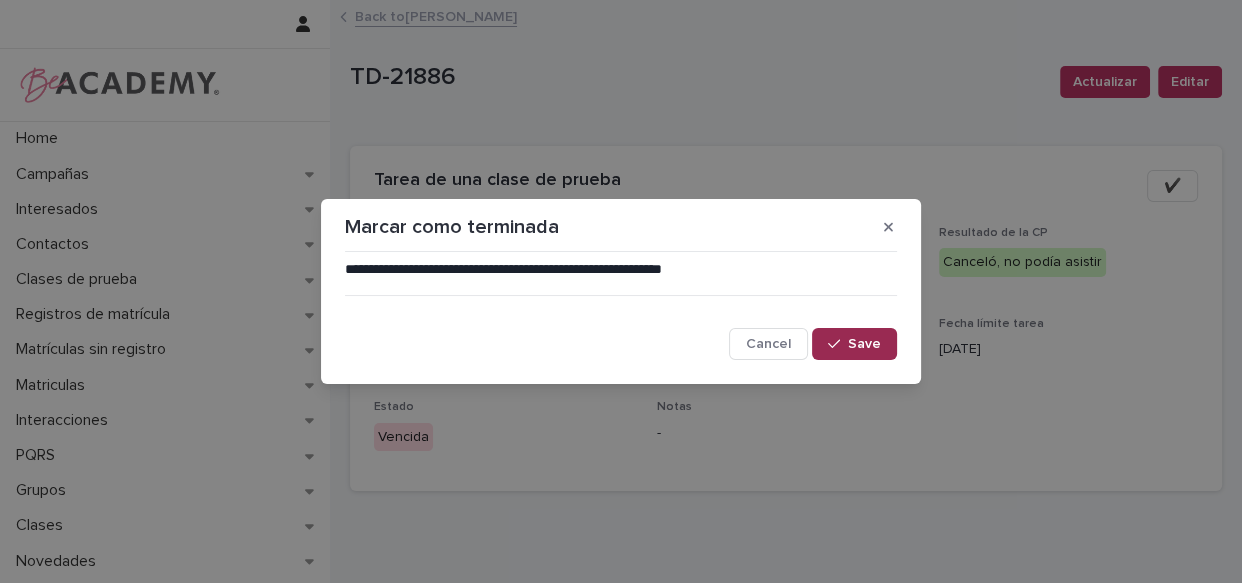 click 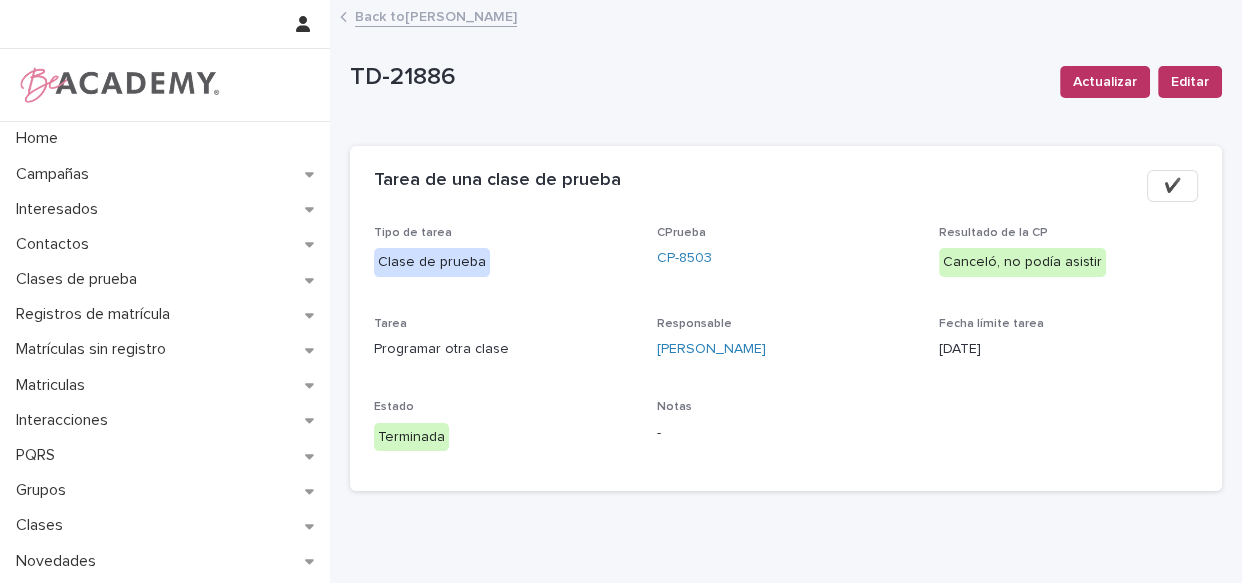 click on "Back to  Lizeth Gonzalez Mejia" at bounding box center (436, 15) 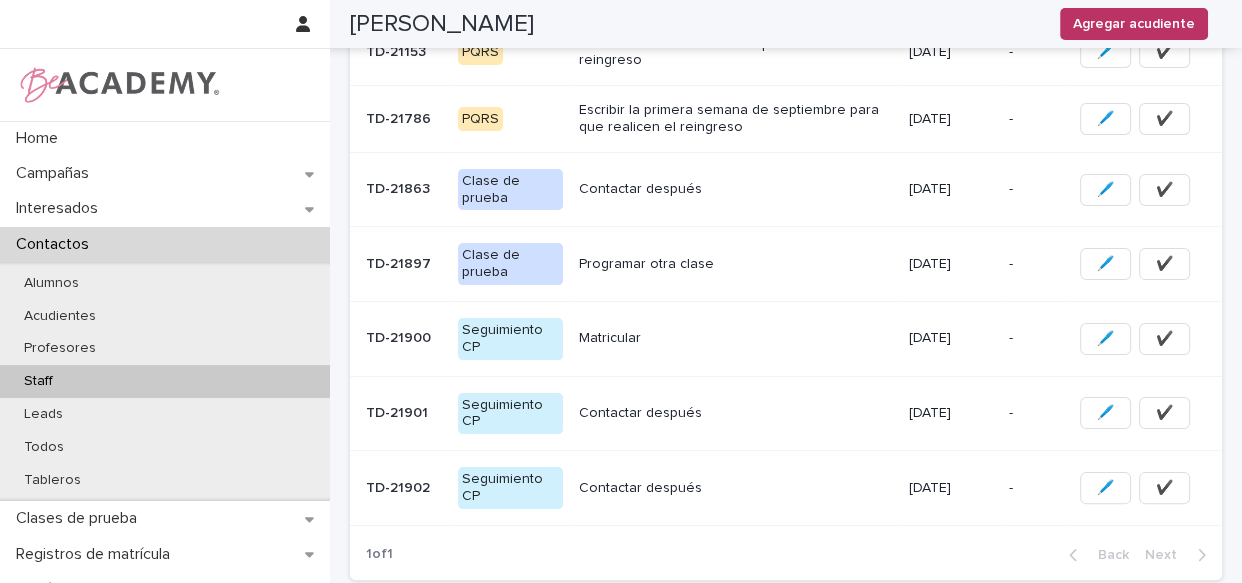 scroll, scrollTop: 257, scrollLeft: 0, axis: vertical 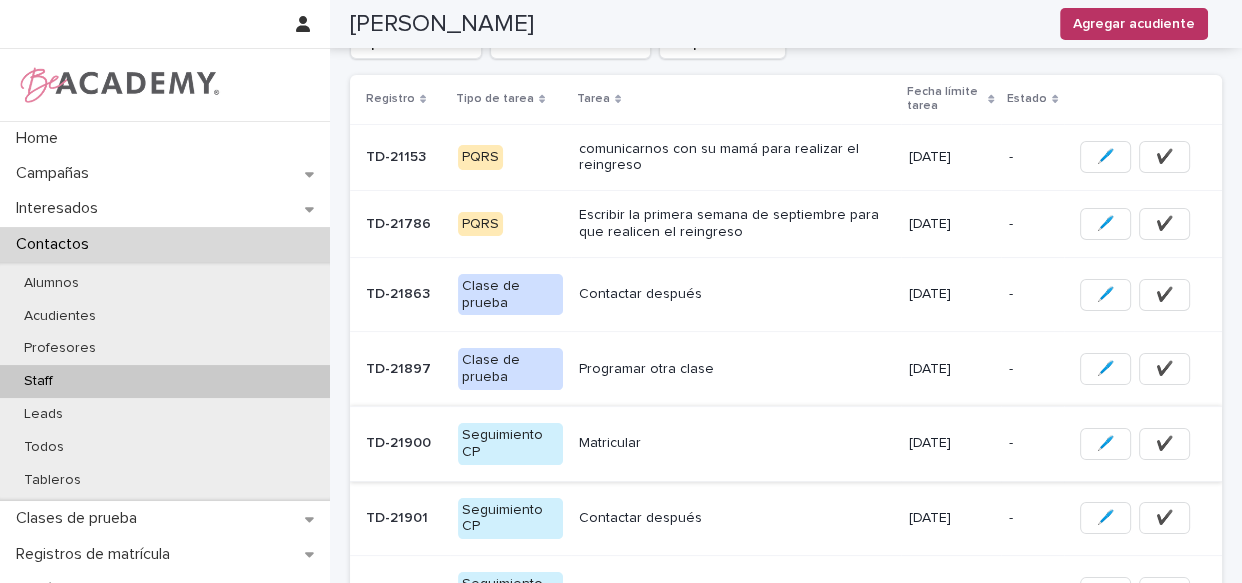 click on "✔️" at bounding box center [1164, 444] 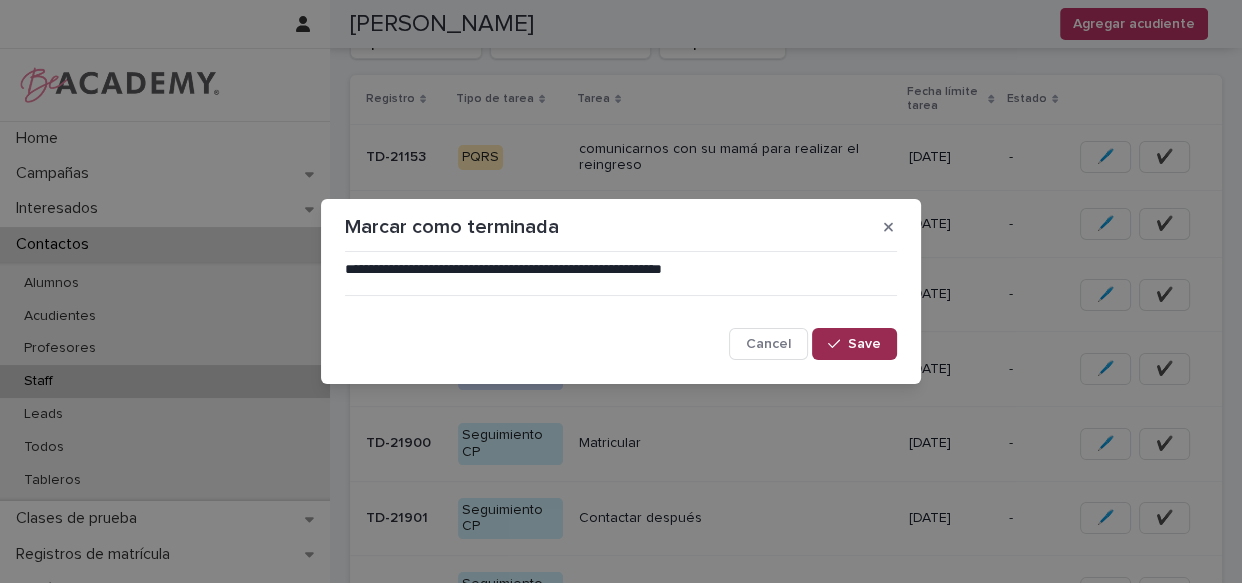 click at bounding box center [838, 344] 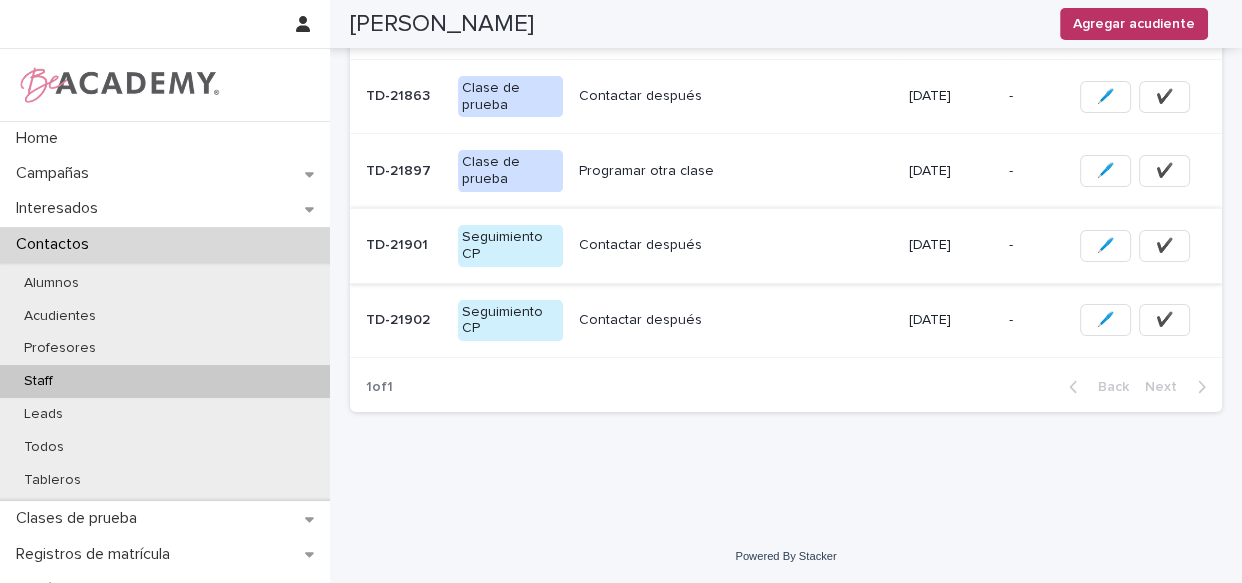 scroll, scrollTop: 0, scrollLeft: 0, axis: both 